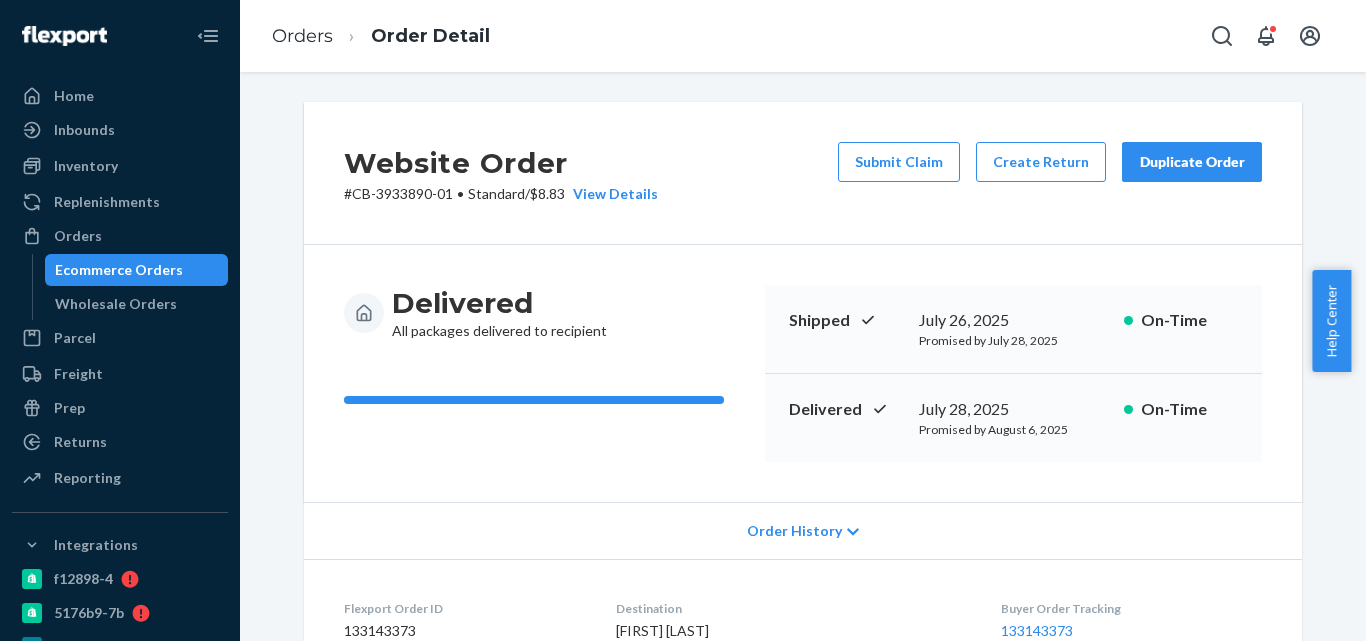 scroll, scrollTop: 0, scrollLeft: 0, axis: both 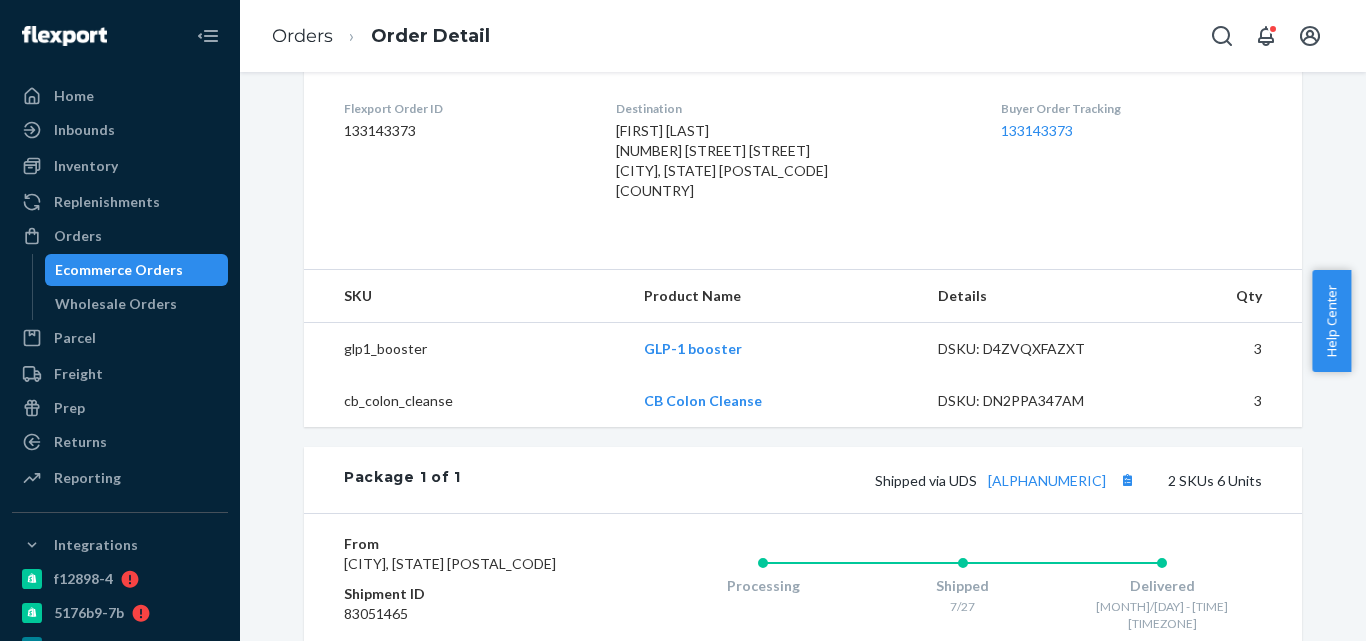 click on "Ecommerce Orders" at bounding box center [137, 270] 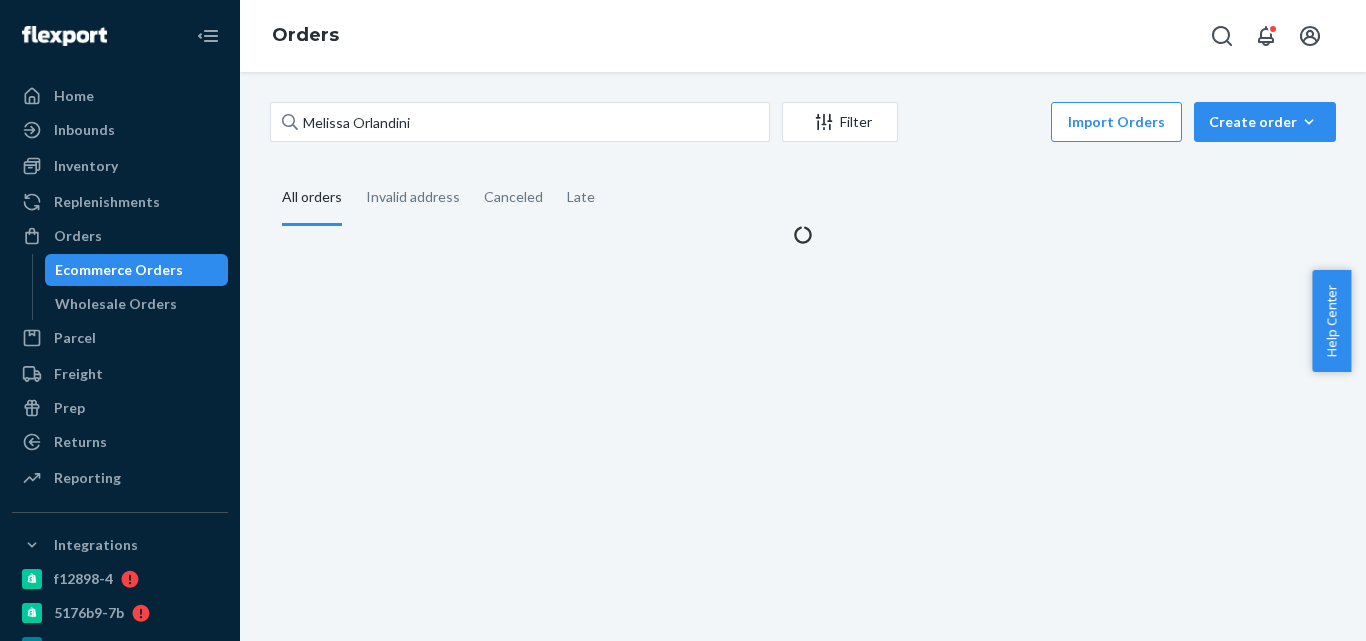 scroll, scrollTop: 0, scrollLeft: 0, axis: both 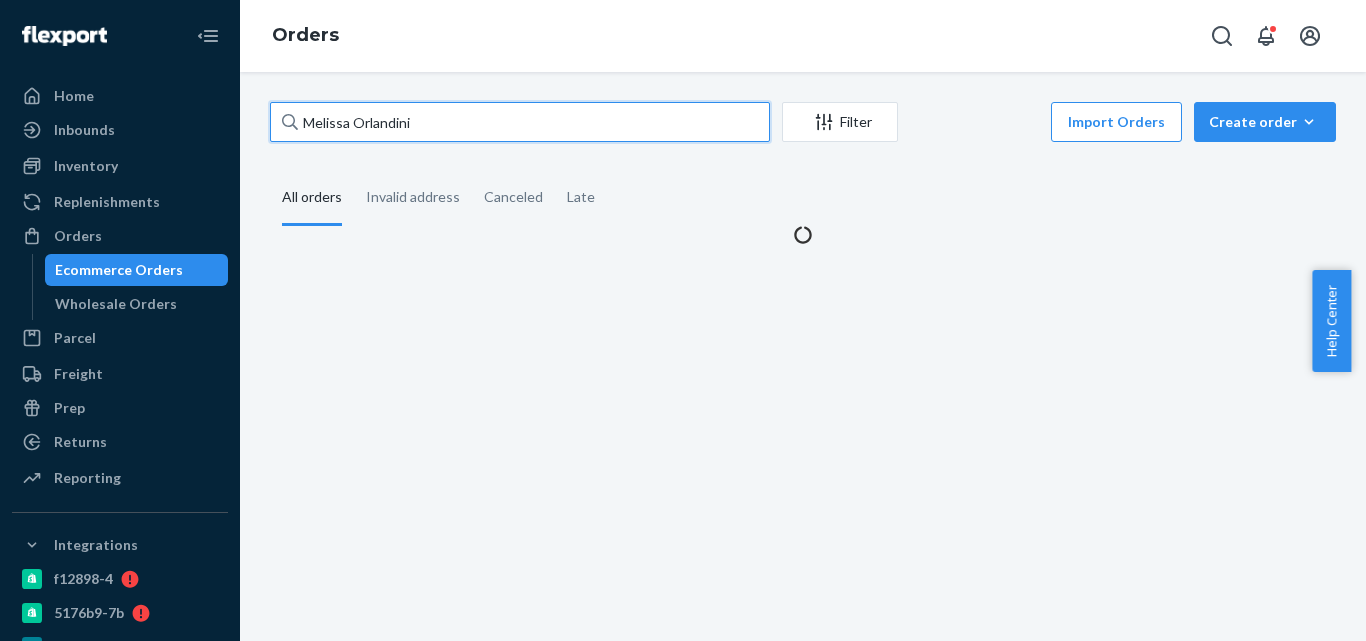 drag, startPoint x: 457, startPoint y: 131, endPoint x: 269, endPoint y: 106, distance: 189.65495 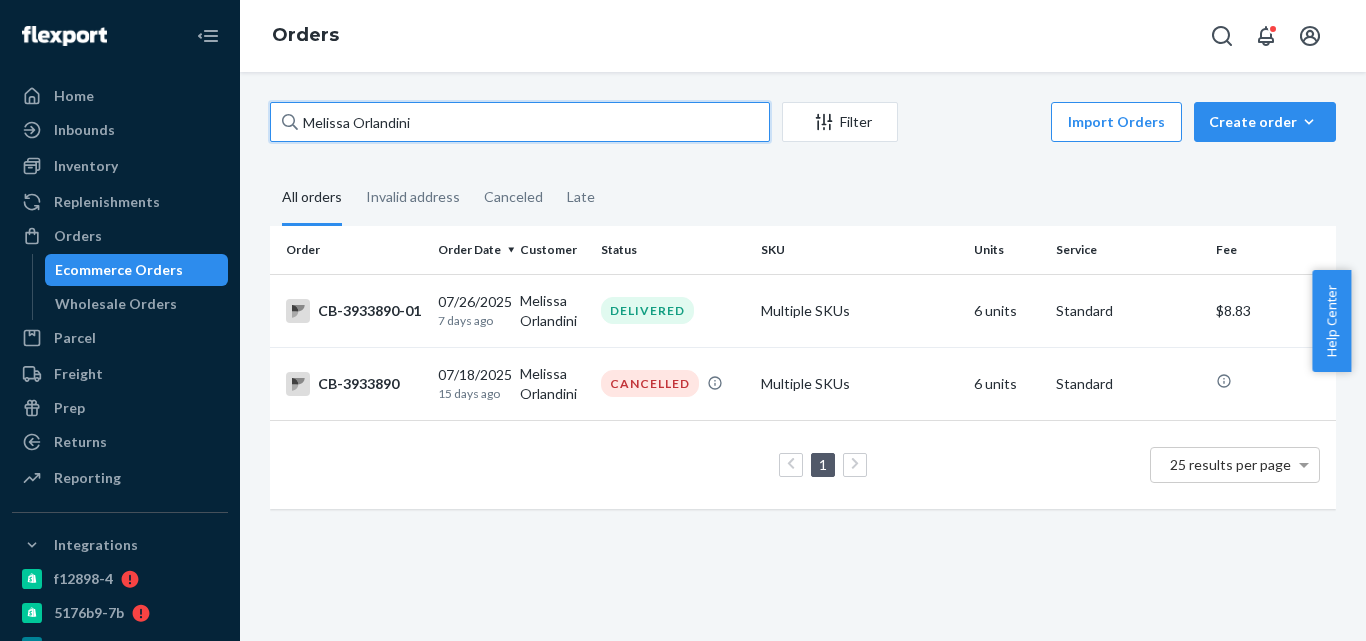 drag, startPoint x: 544, startPoint y: 134, endPoint x: 238, endPoint y: 131, distance: 306.0147 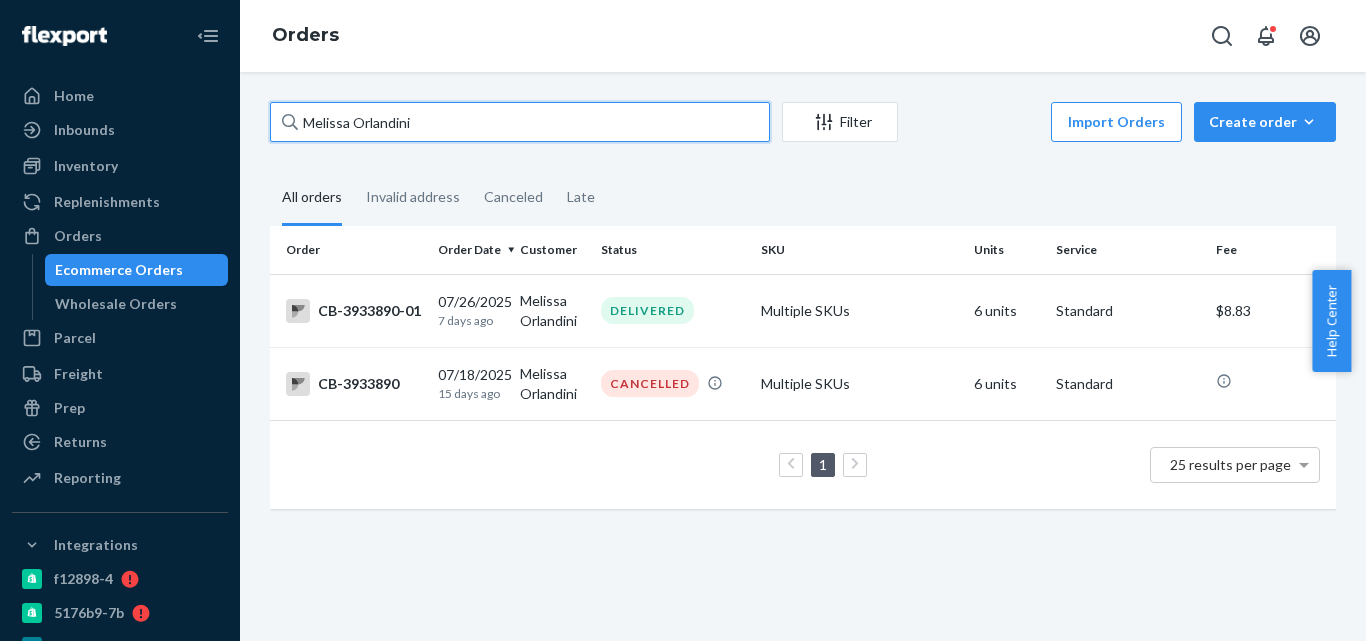 click on "Orders Melissa Orlandini Filter Import Orders Create order Ecommerce order Removal order All orders Invalid address Canceled Late Order Order Date Customer Status SKU Units Service Fee CB-3933890-01 [MONTH]/[DAY]/[YEAR] [NUMBER] days ago Melissa Orlandini DELIVERED Multiple SKUs [NUMBER] units Standard $[PRICE]" at bounding box center [683, 320] 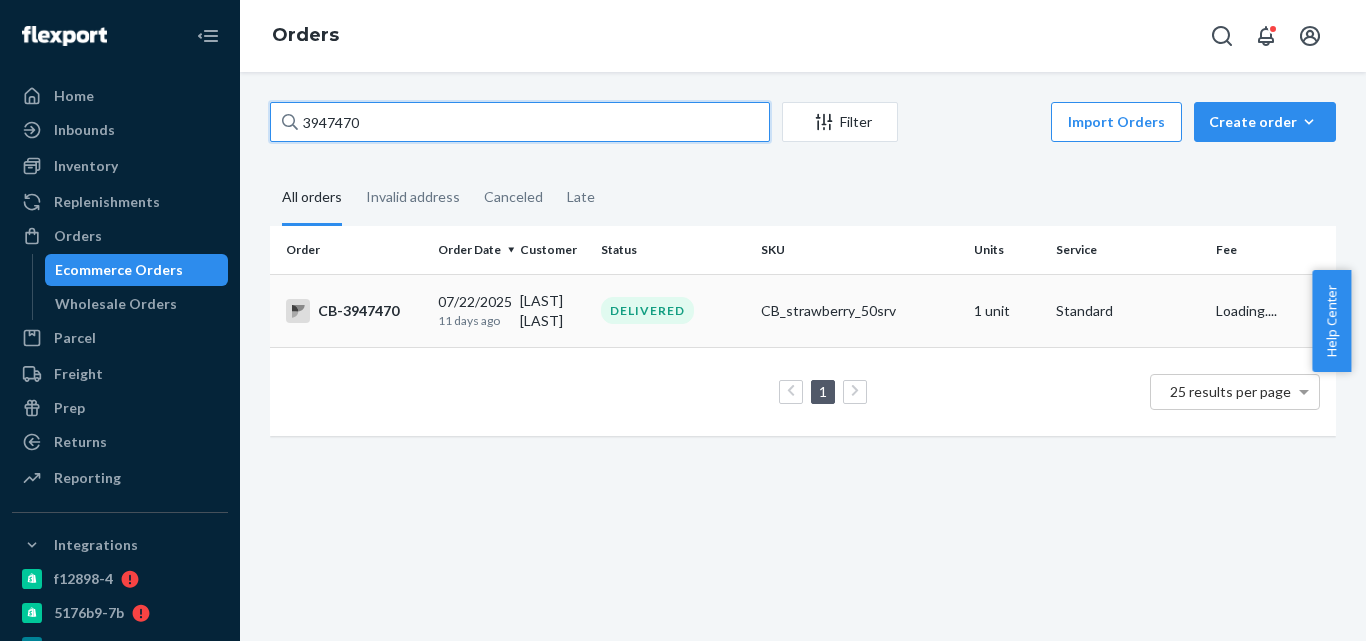 type on "3947470" 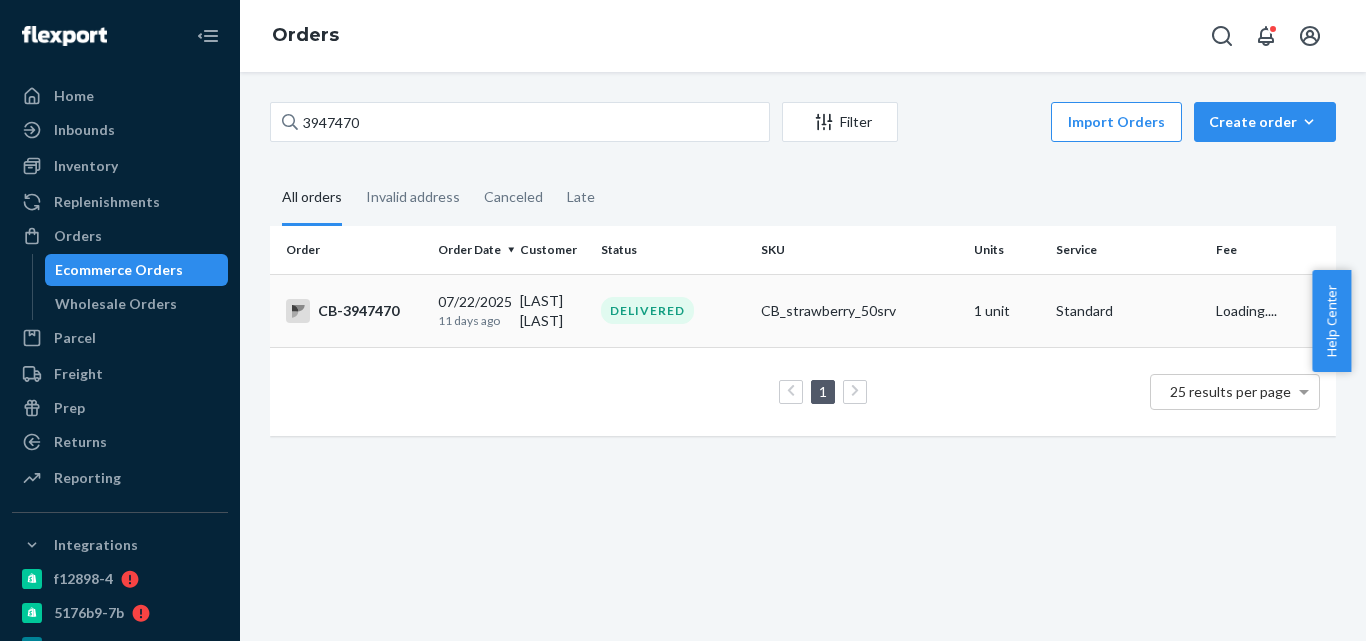 click on "[MONTH]/[DAY]/[YEAR] [NUMBER] days ago" at bounding box center (471, 310) 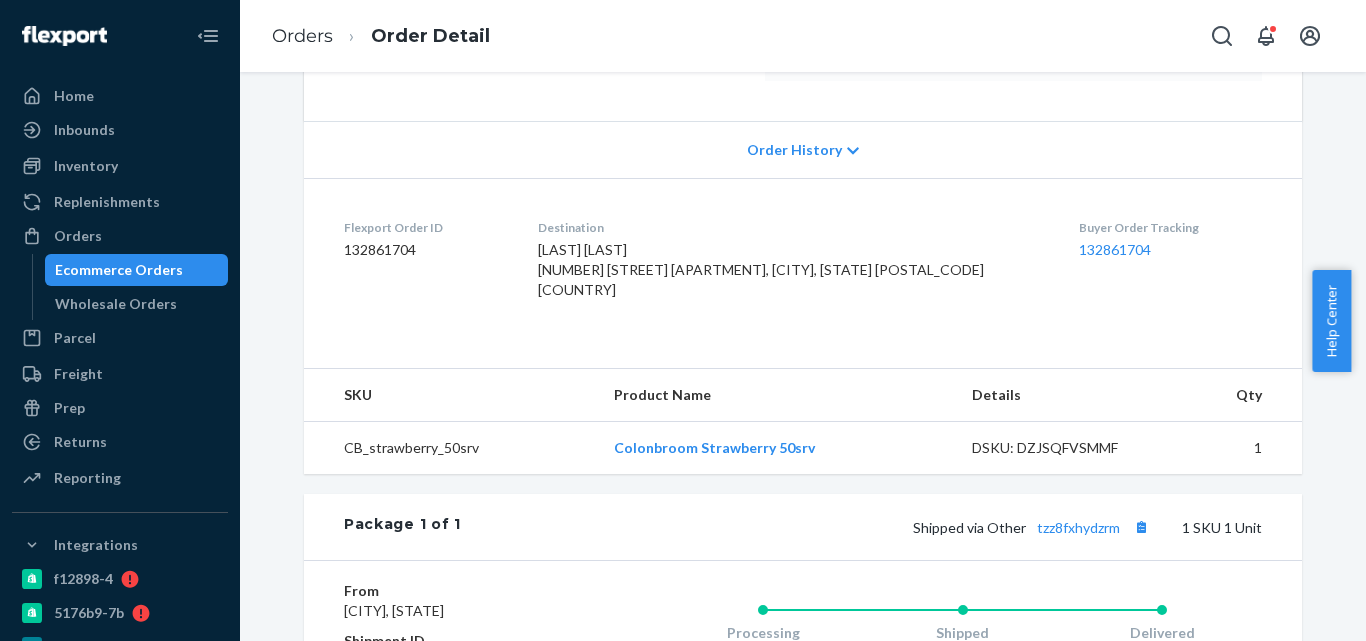scroll, scrollTop: 500, scrollLeft: 0, axis: vertical 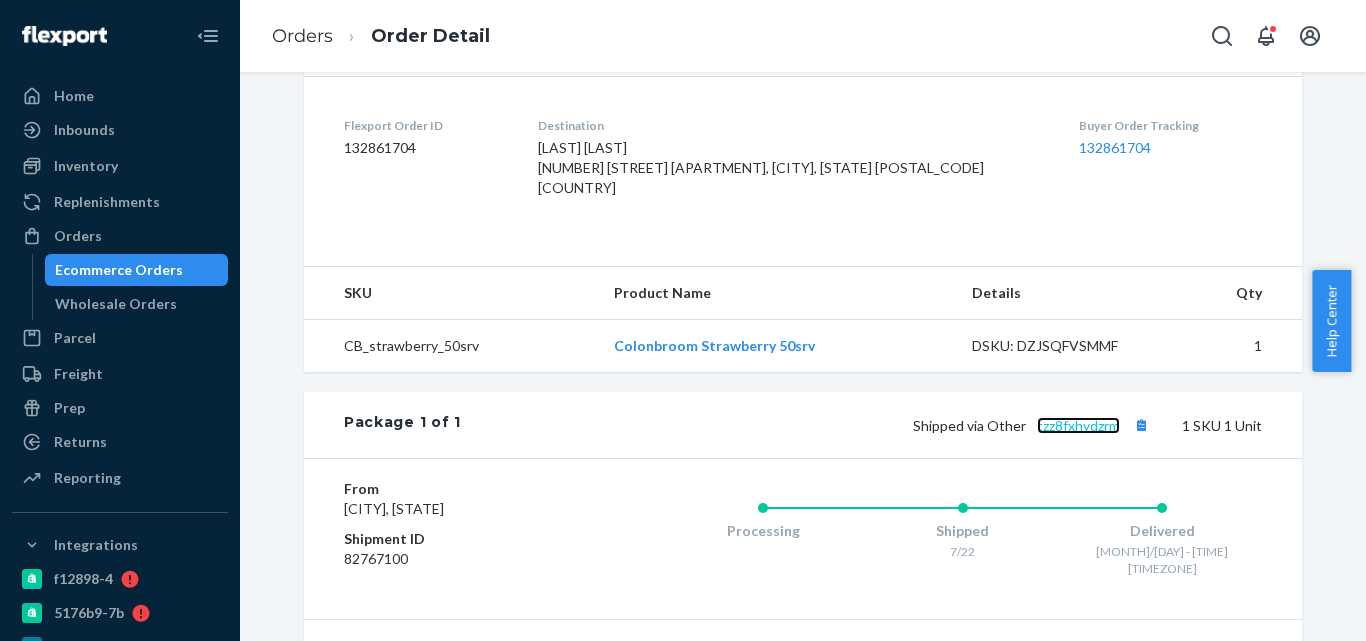click on "tzz8fxhydzrm" at bounding box center (1078, 425) 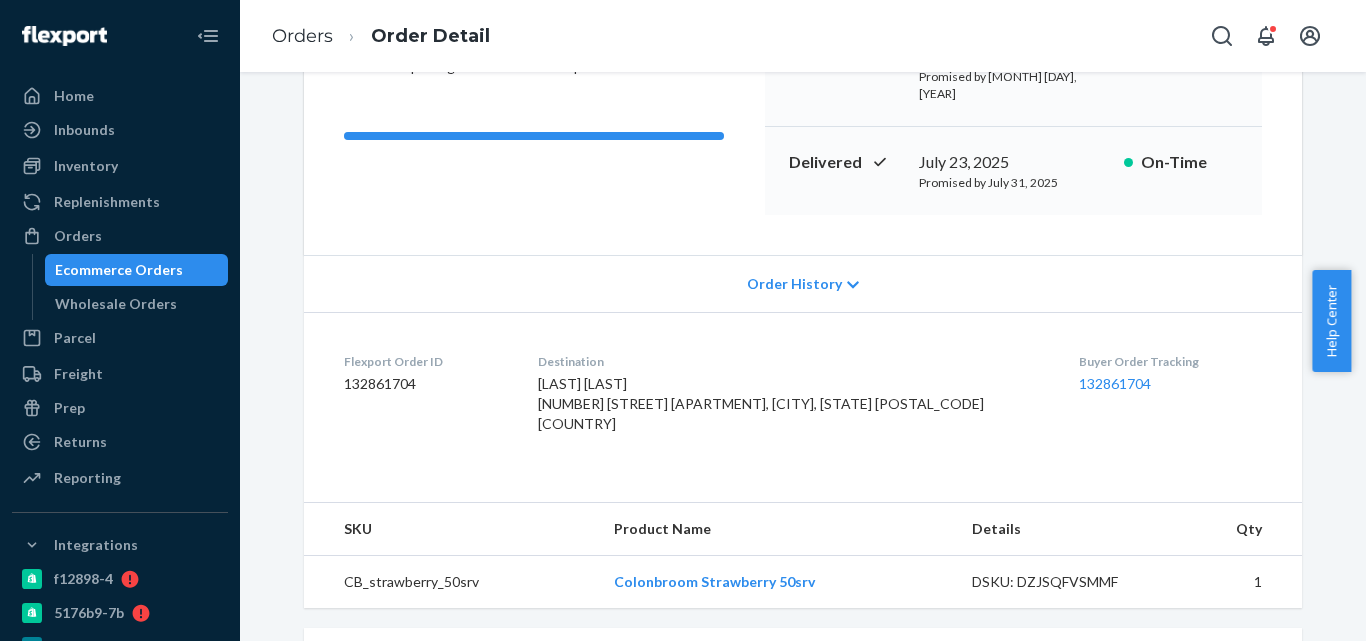 scroll, scrollTop: 200, scrollLeft: 0, axis: vertical 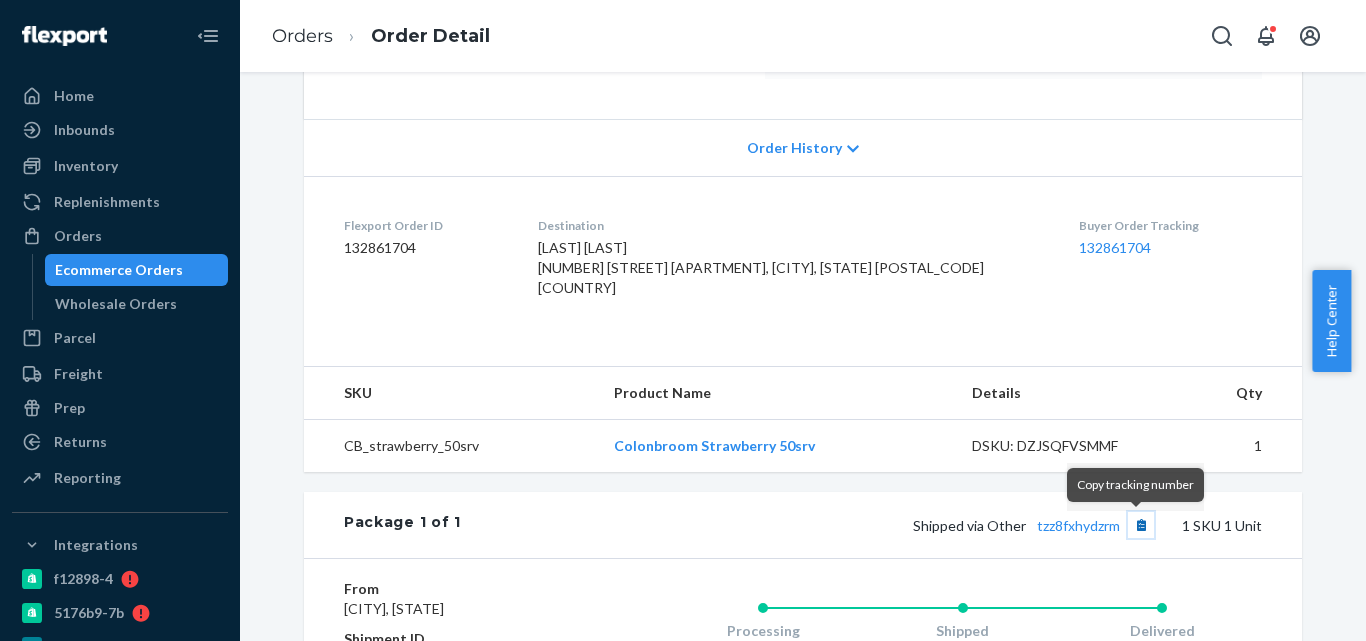 click at bounding box center [1141, 525] 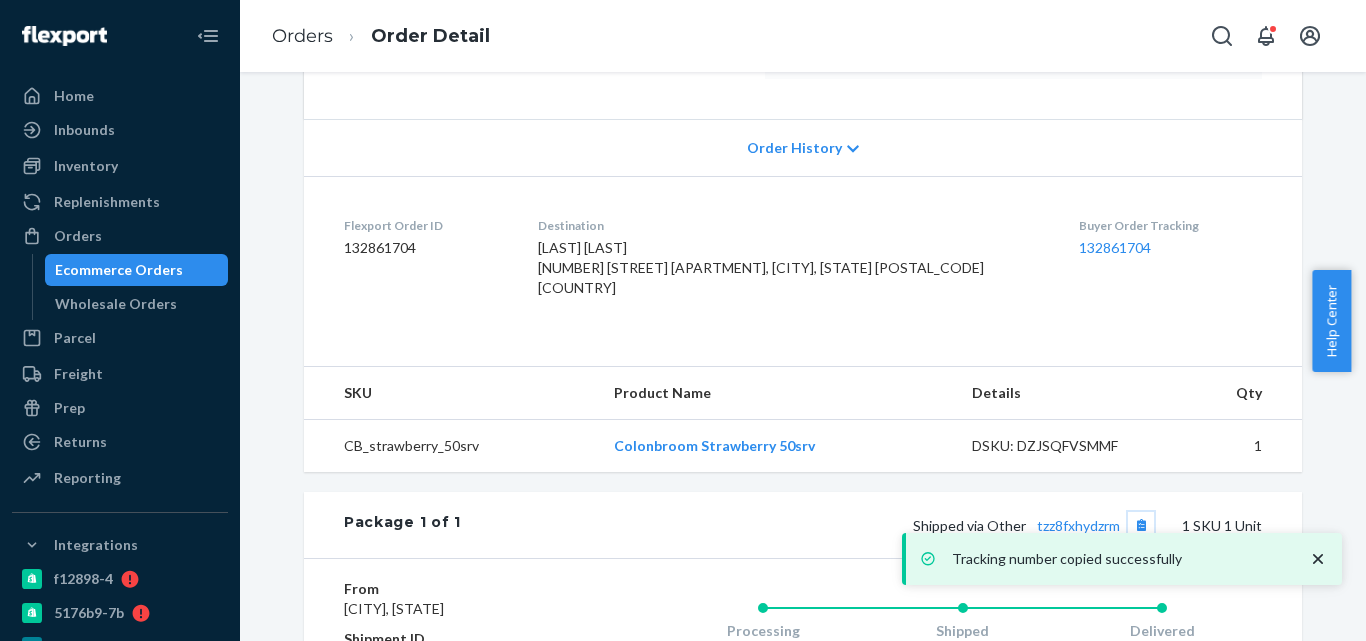 type 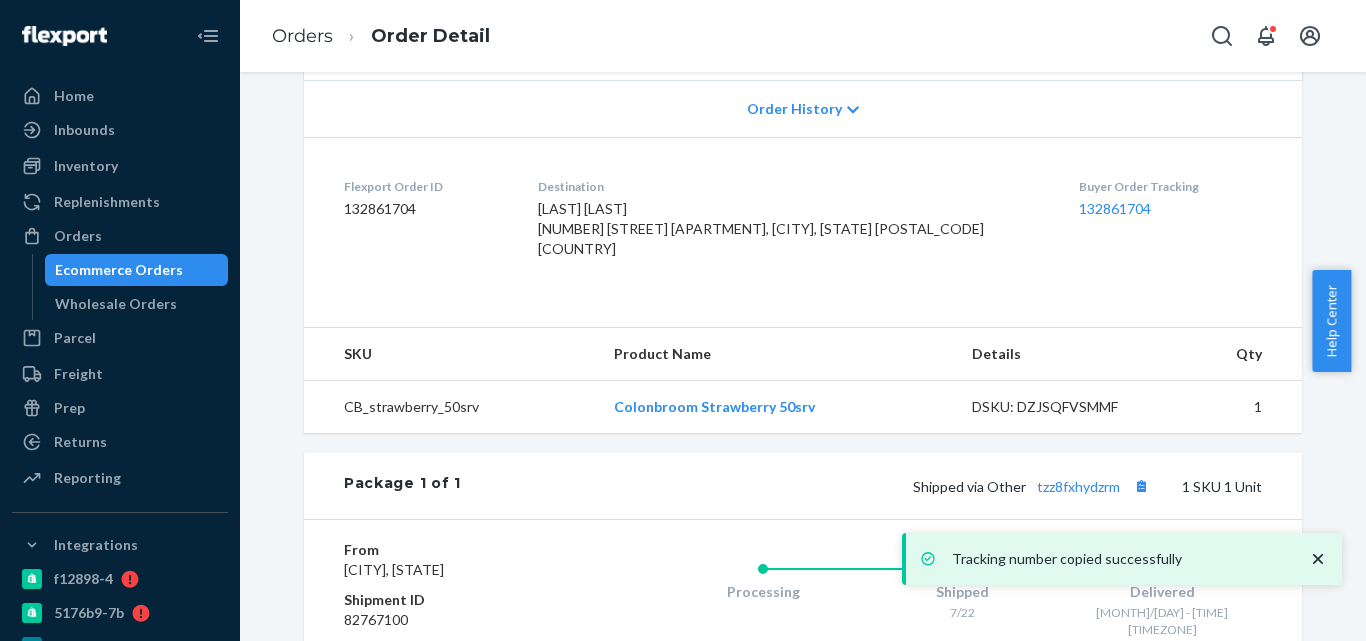 scroll, scrollTop: 500, scrollLeft: 0, axis: vertical 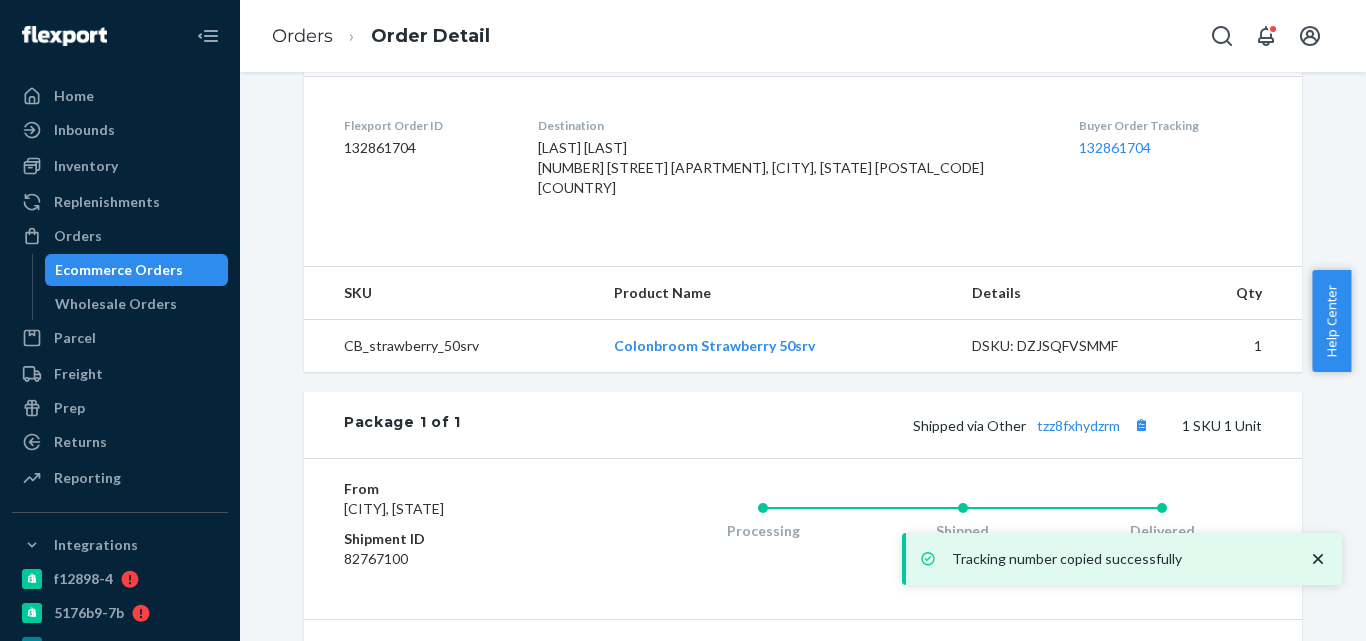 click on "Ecommerce Orders" at bounding box center [137, 270] 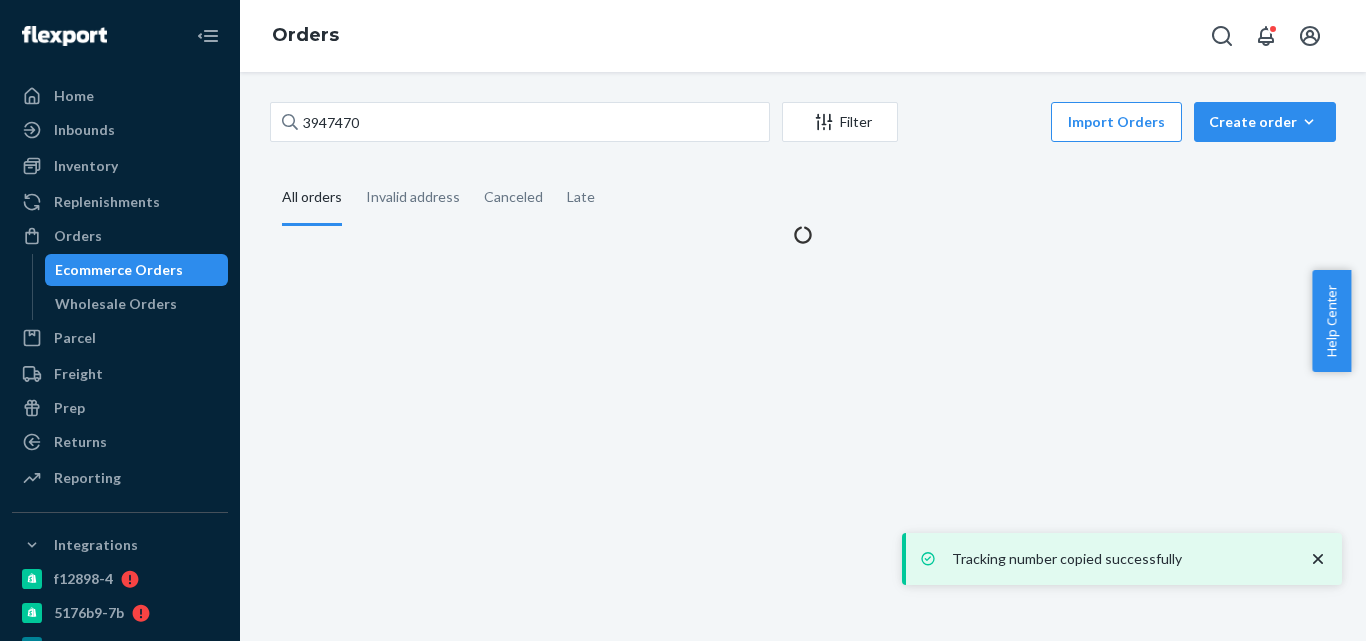 scroll, scrollTop: 0, scrollLeft: 0, axis: both 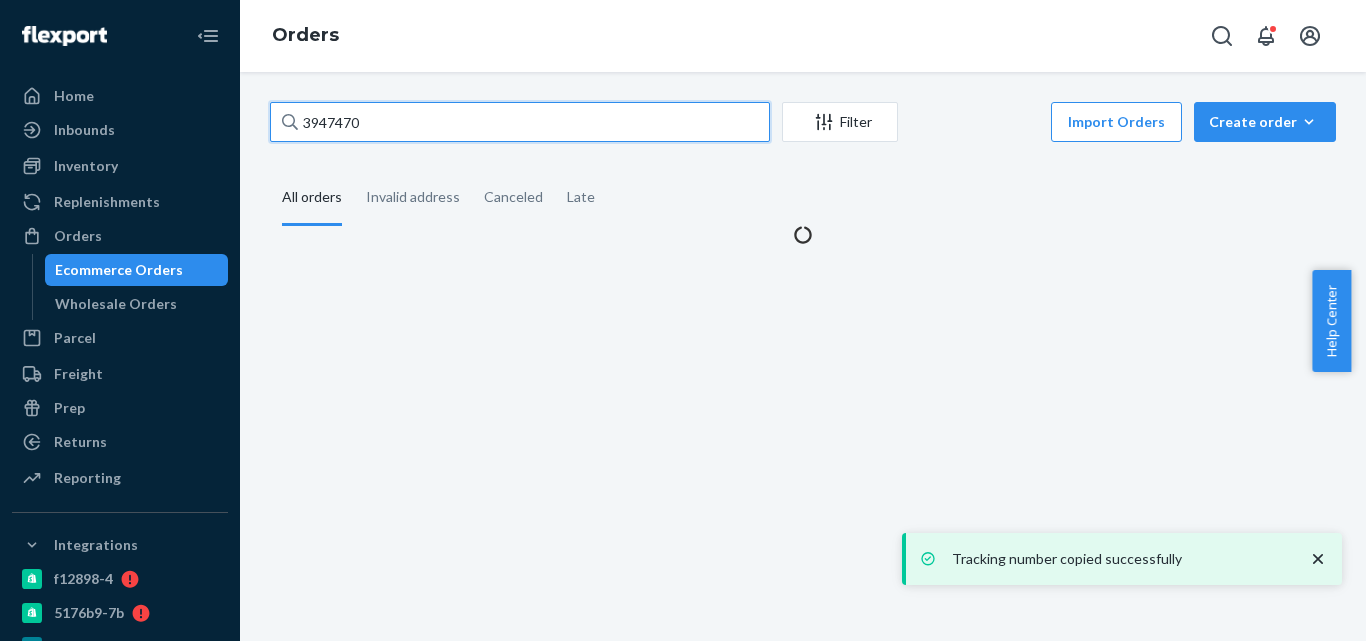drag, startPoint x: 382, startPoint y: 121, endPoint x: 270, endPoint y: 121, distance: 112 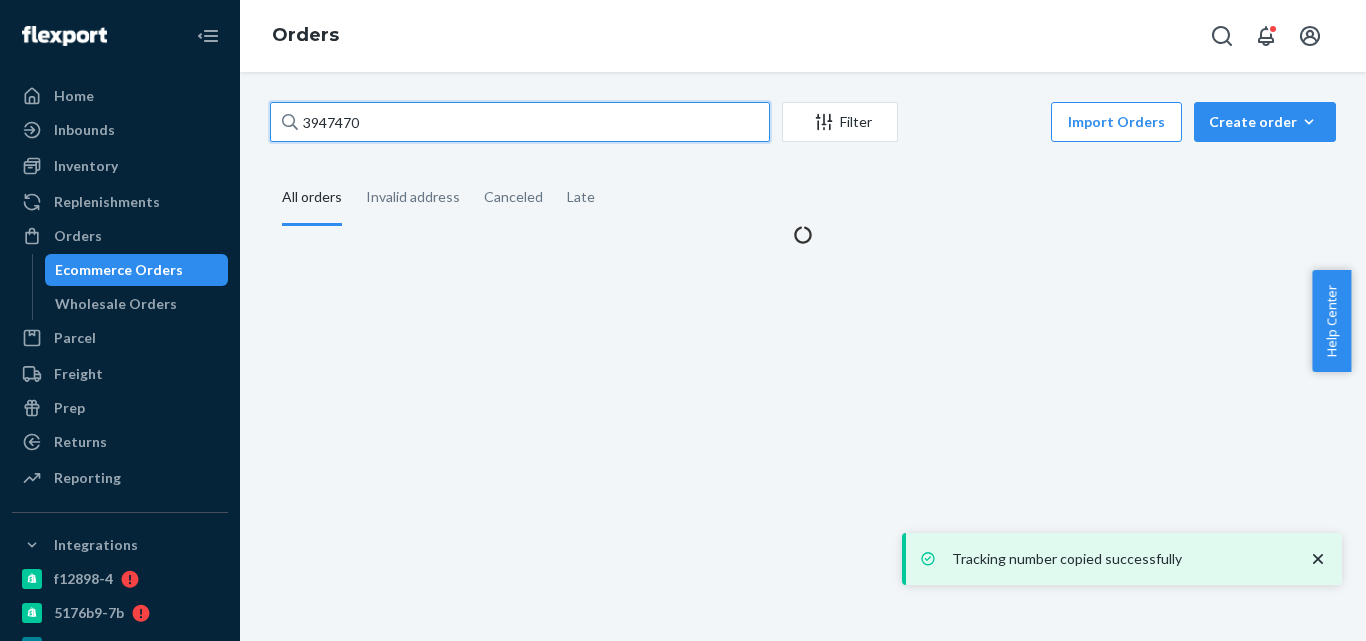 click on "3947470" at bounding box center (520, 122) 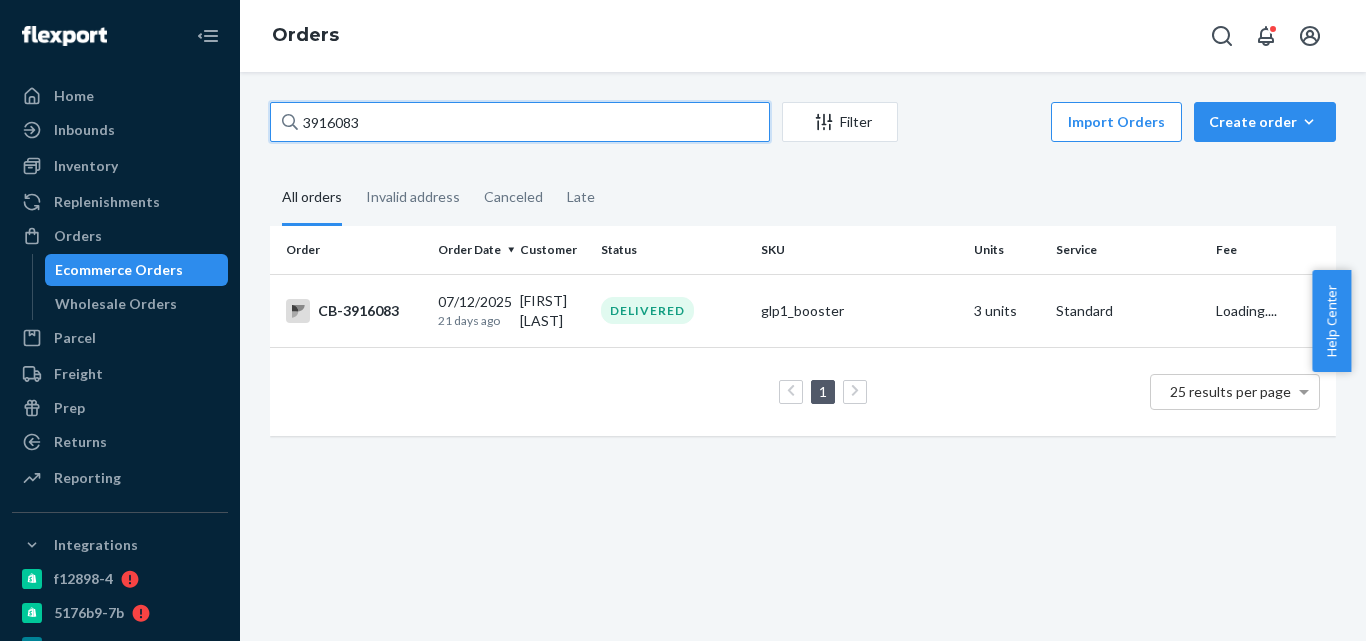 type on "3916083" 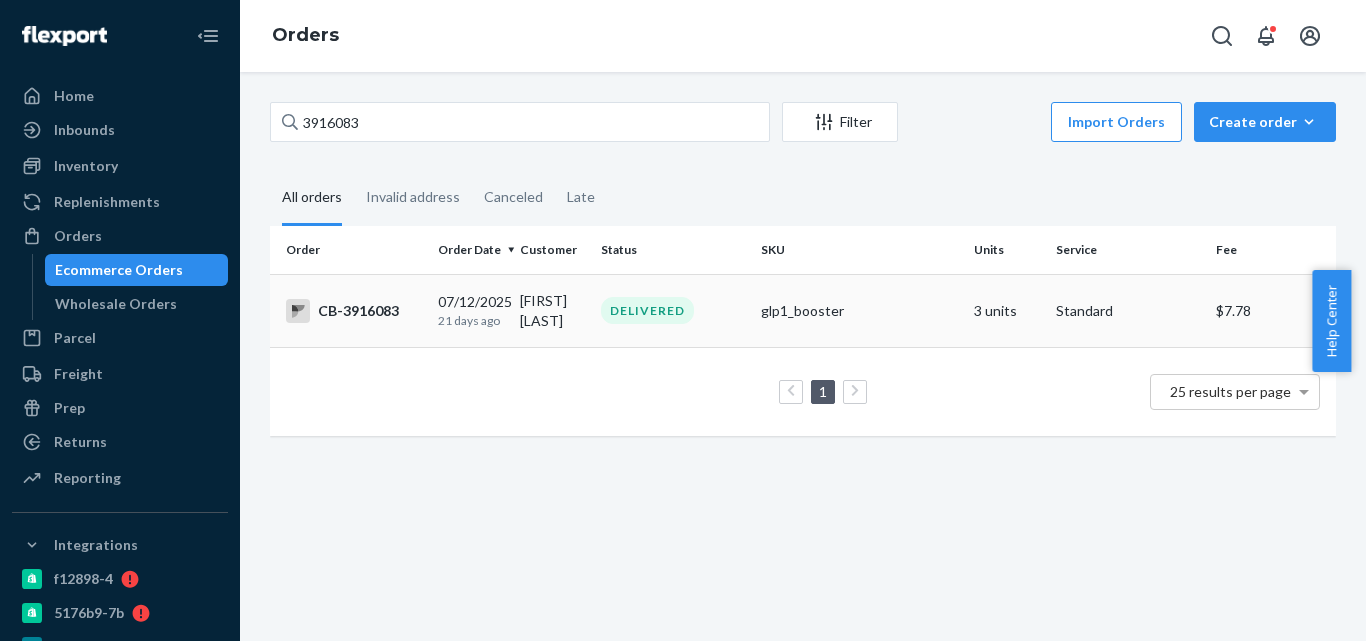 click on "CB-3916083" at bounding box center (350, 310) 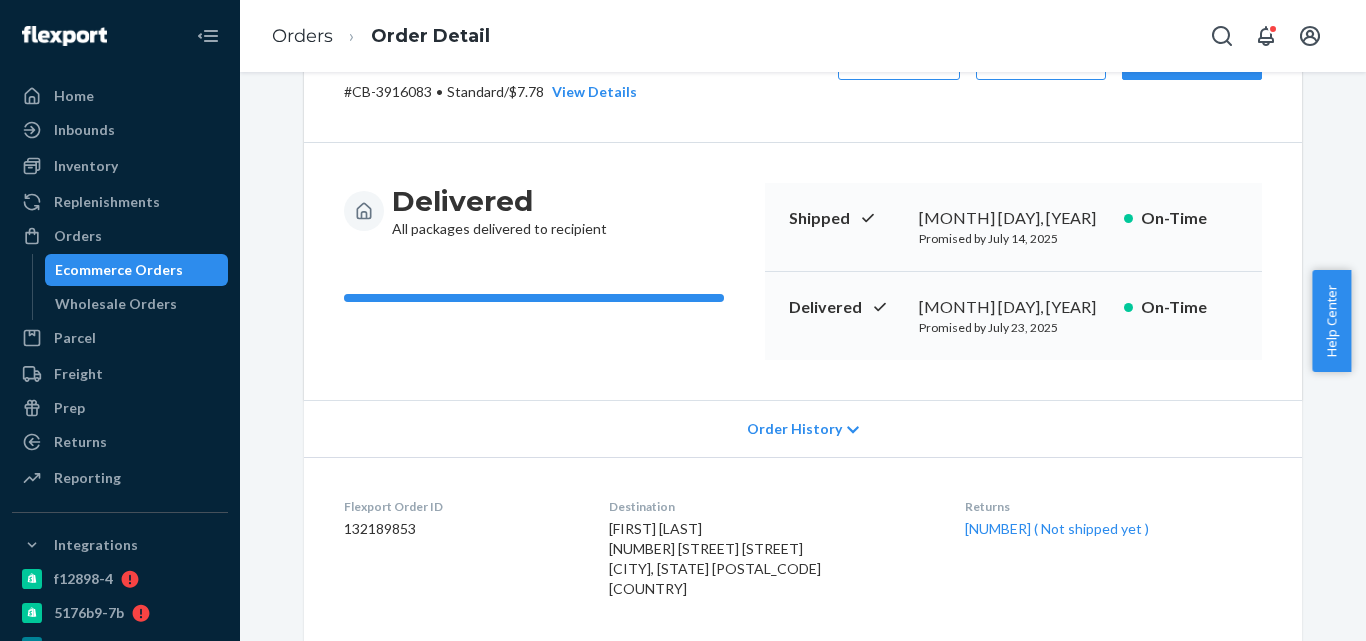 scroll, scrollTop: 300, scrollLeft: 0, axis: vertical 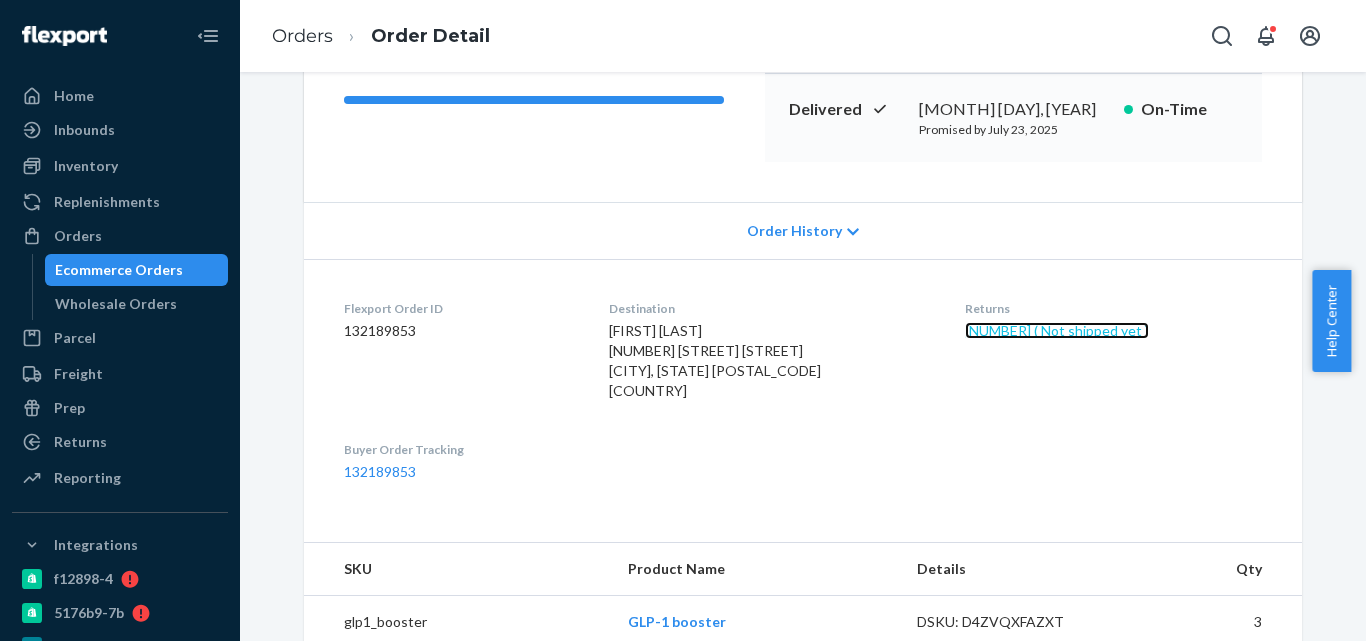 click on "[NUMBER] ( Not shipped yet )" at bounding box center (1057, 330) 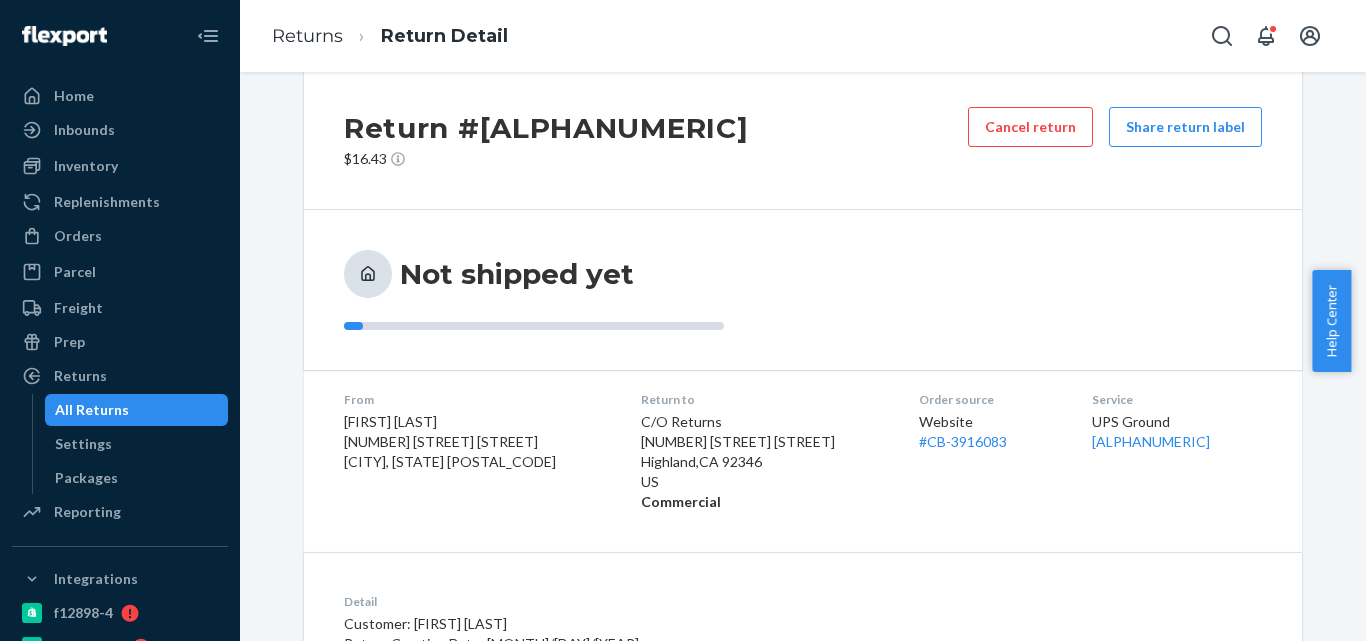 scroll, scrollTop: 0, scrollLeft: 0, axis: both 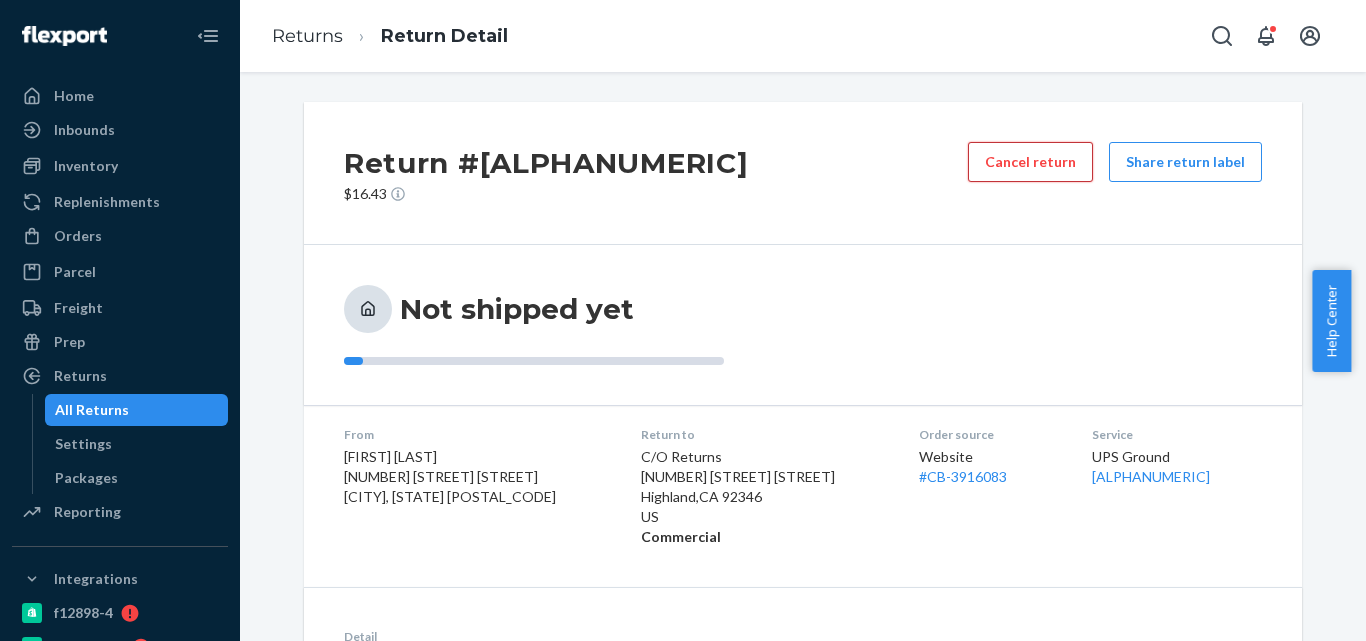 click on "Cancel return" at bounding box center (1030, 162) 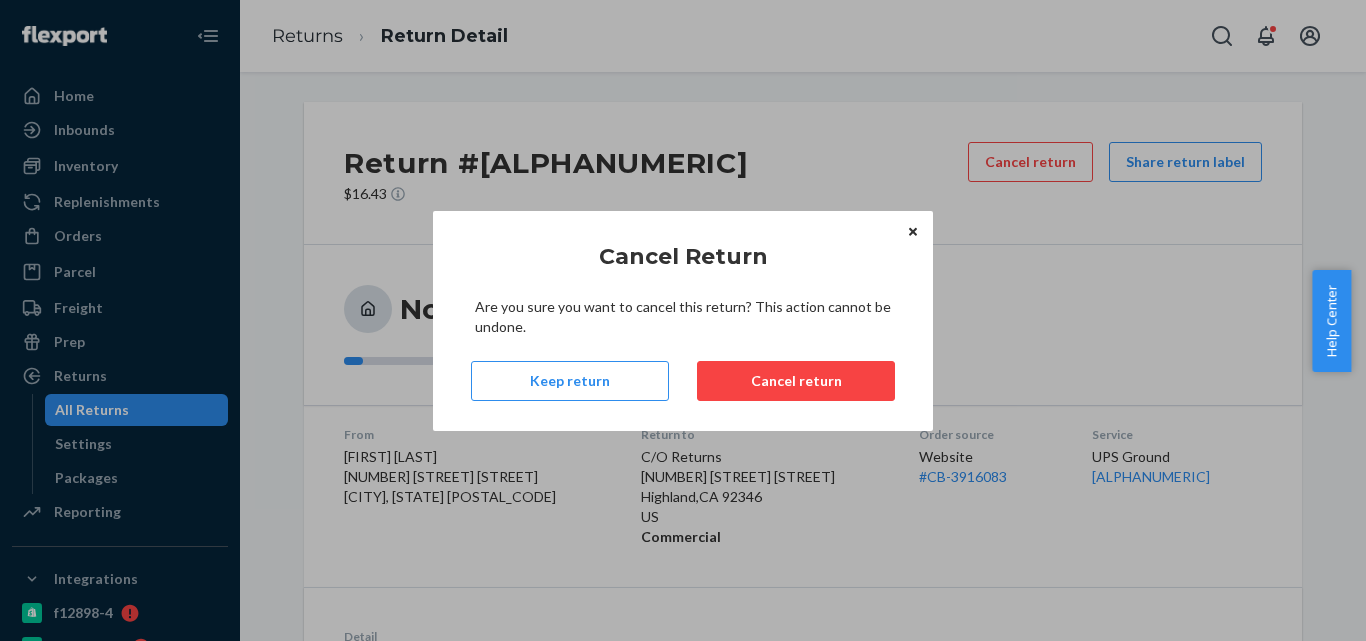 click on "Cancel return" at bounding box center (796, 381) 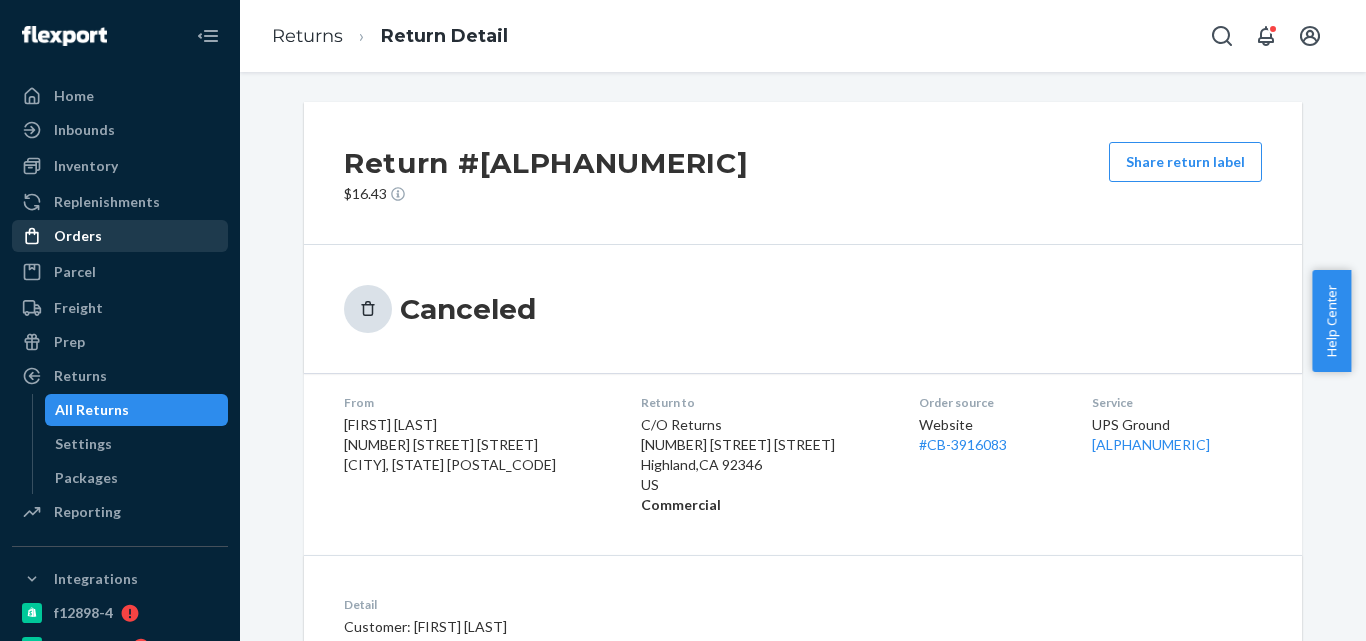 click on "Orders" at bounding box center (120, 236) 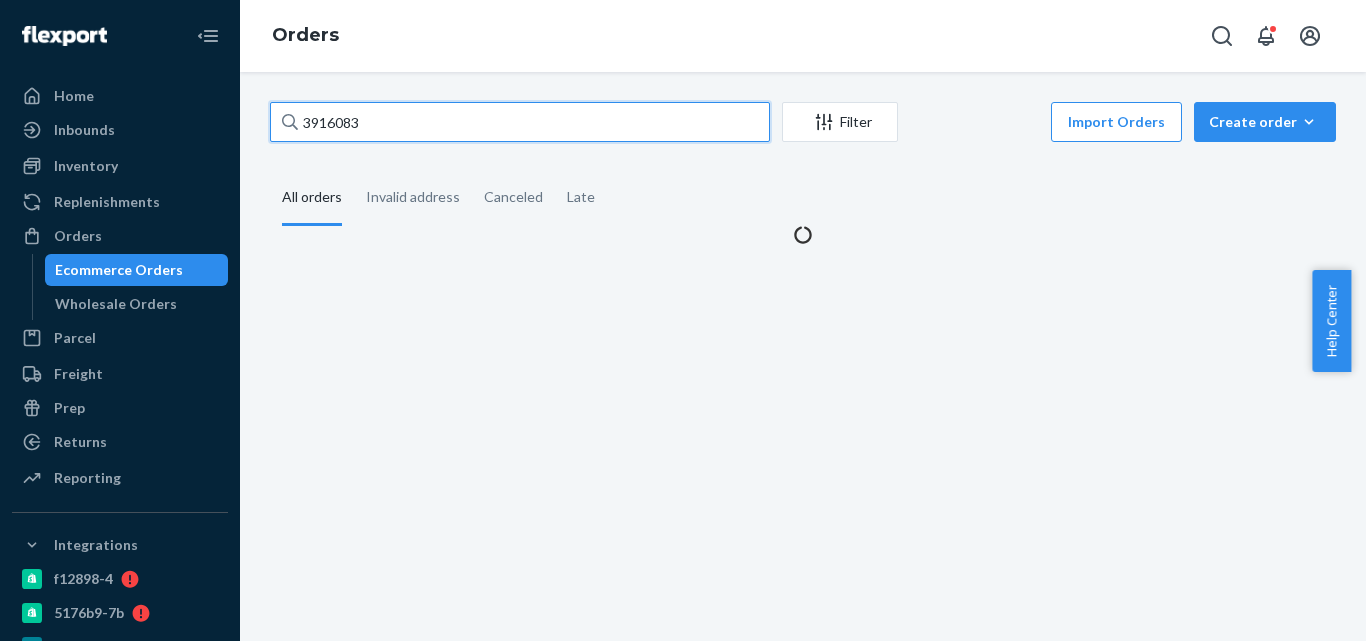 drag, startPoint x: 449, startPoint y: 132, endPoint x: 265, endPoint y: 131, distance: 184.00272 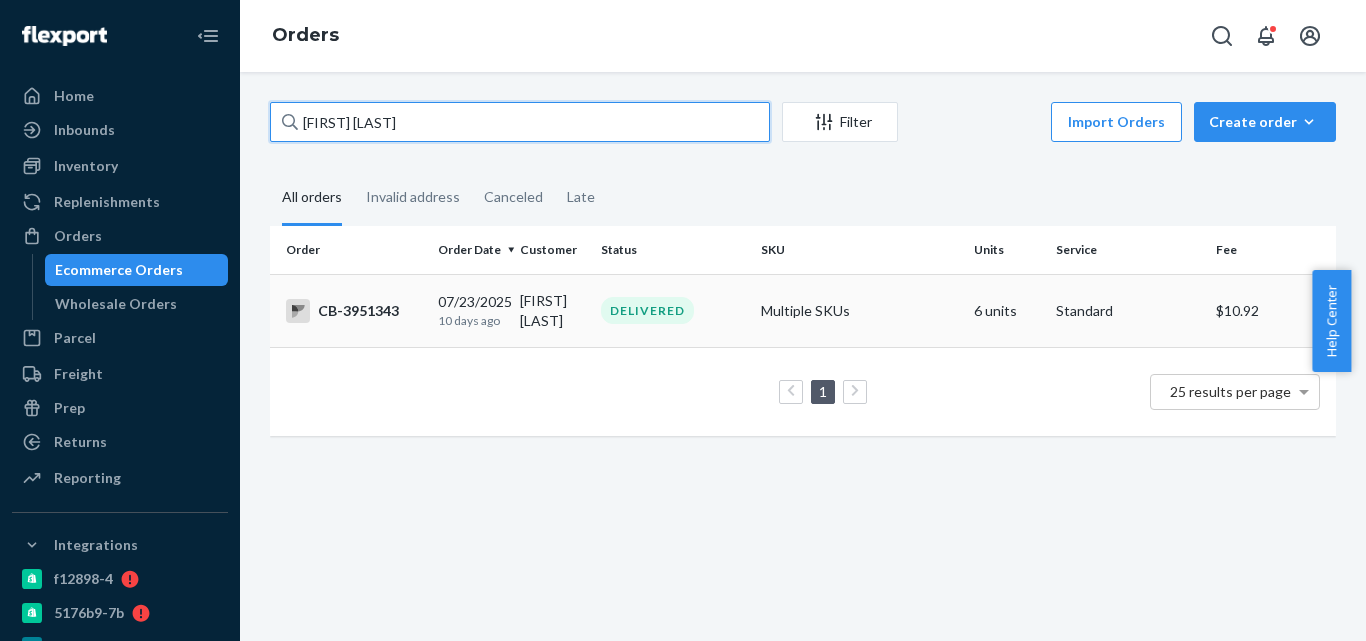 type on "[FIRST] [LAST]" 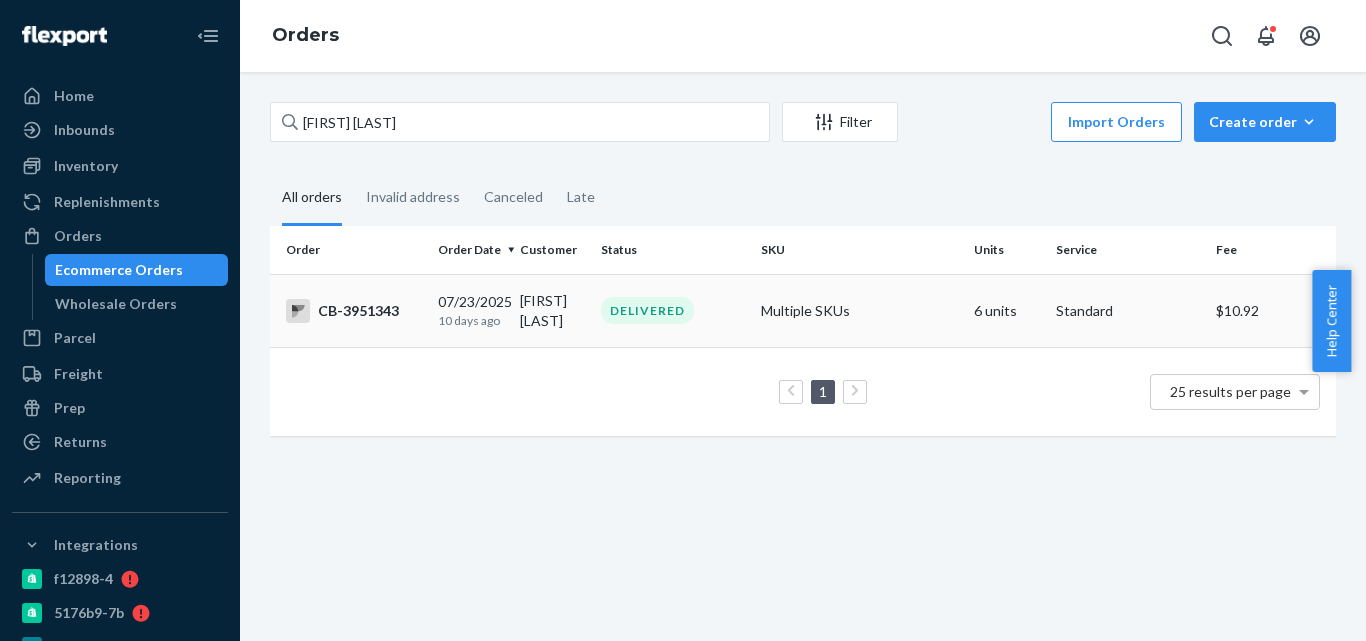 click on "DELIVERED" at bounding box center [673, 310] 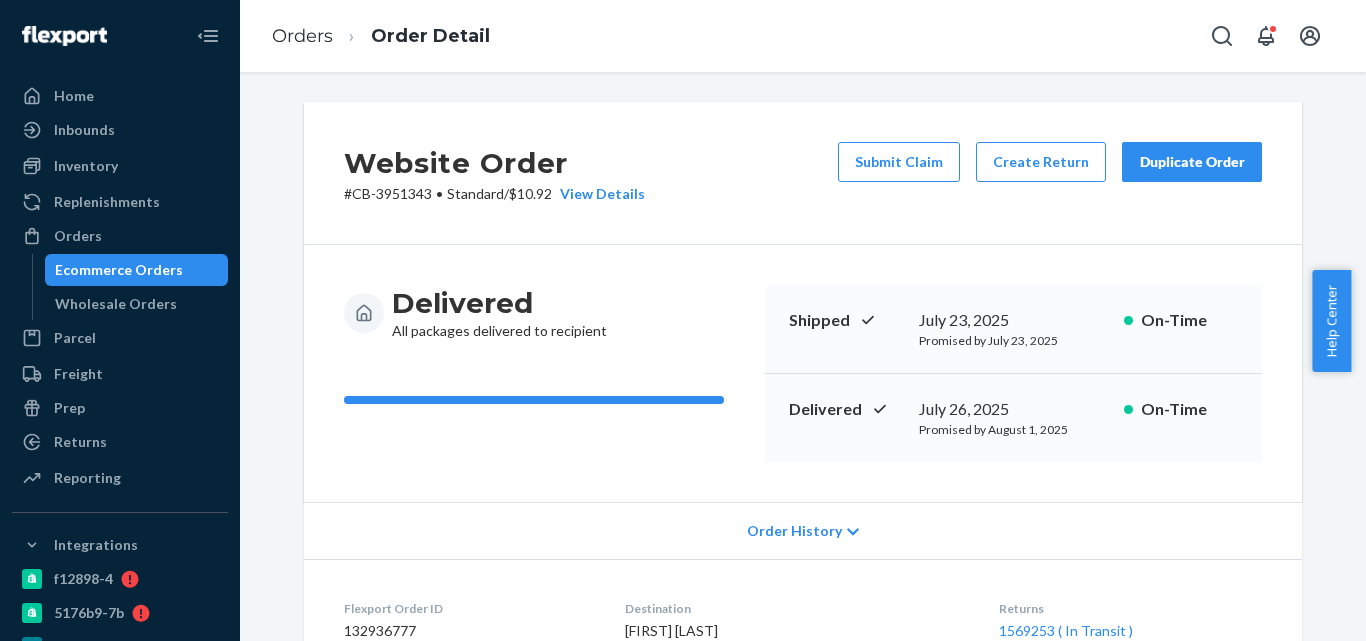 scroll, scrollTop: 300, scrollLeft: 0, axis: vertical 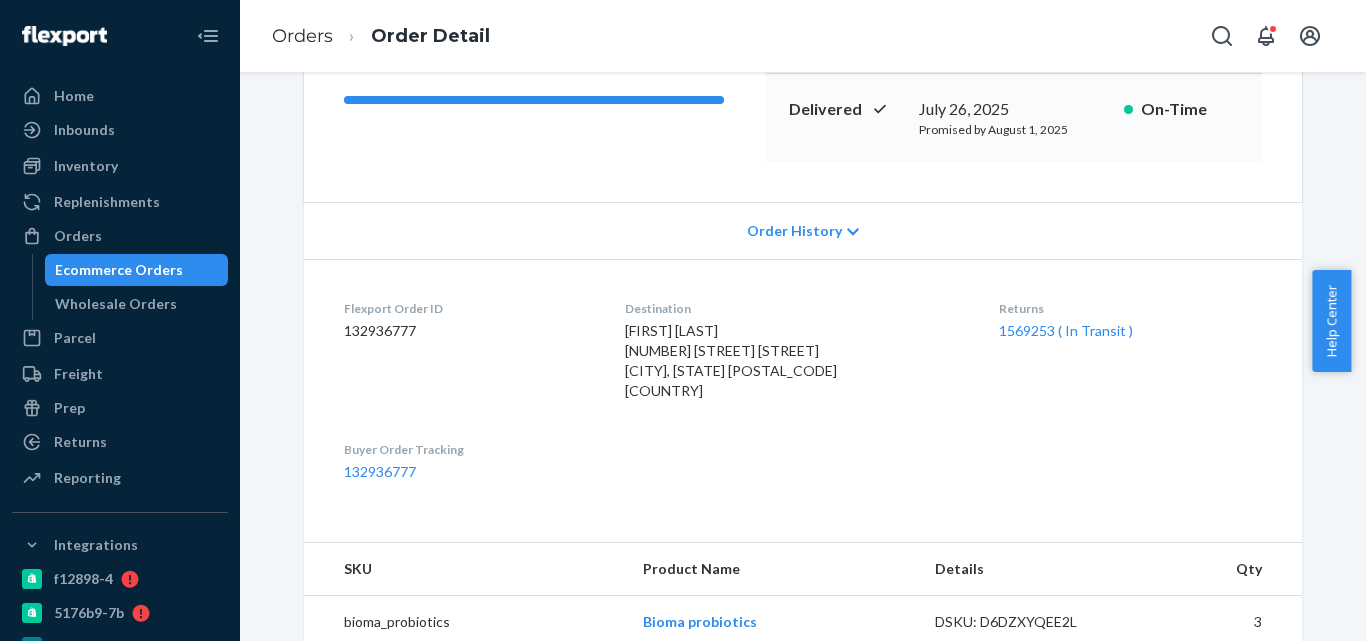 click on "Ecommerce Orders" at bounding box center [119, 270] 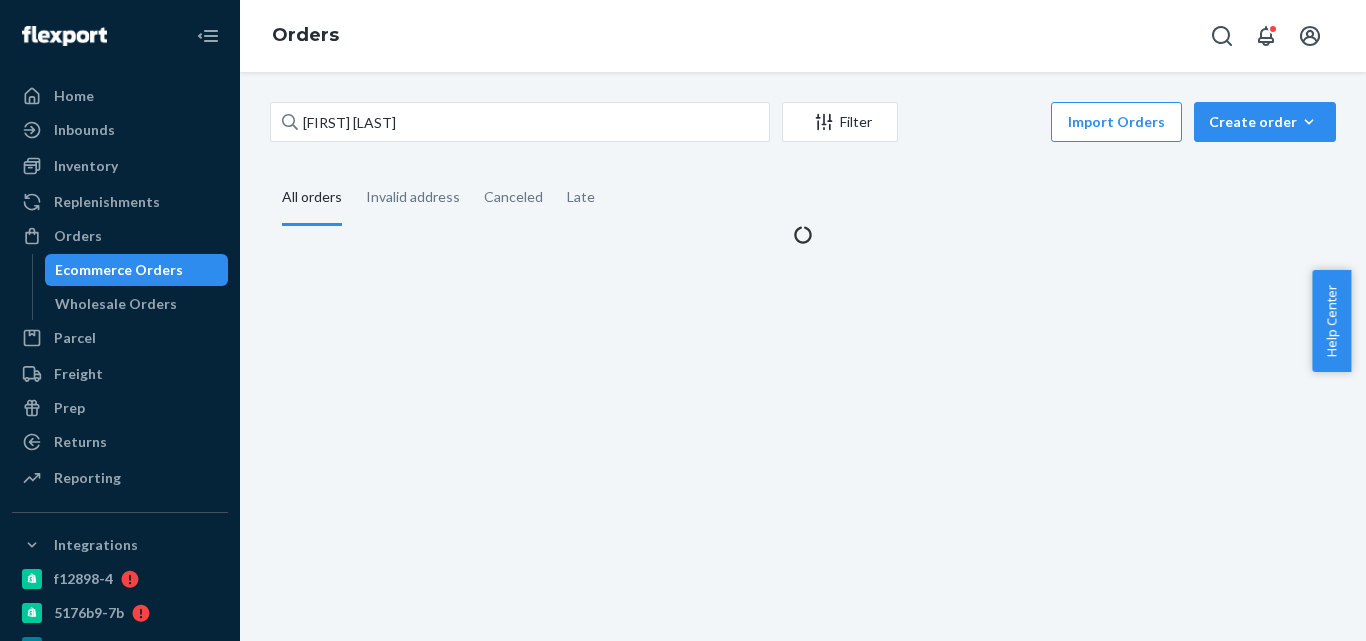 scroll, scrollTop: 0, scrollLeft: 0, axis: both 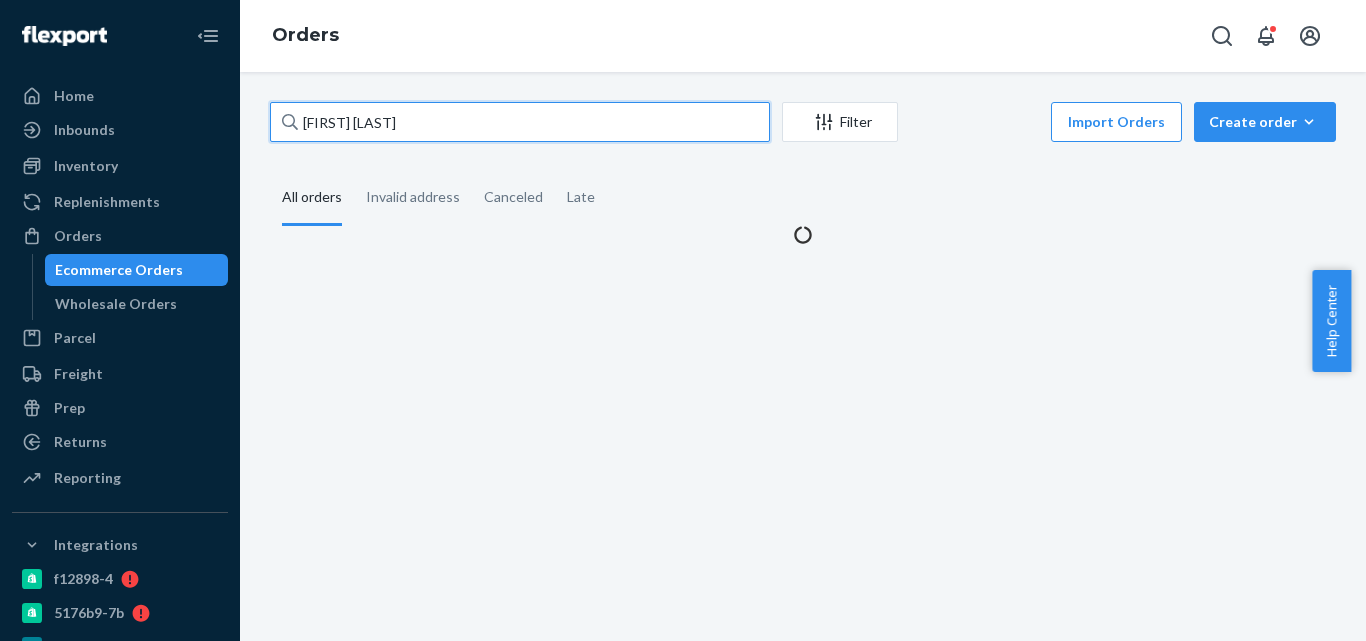 paste on "[FIRST] [LAST]" 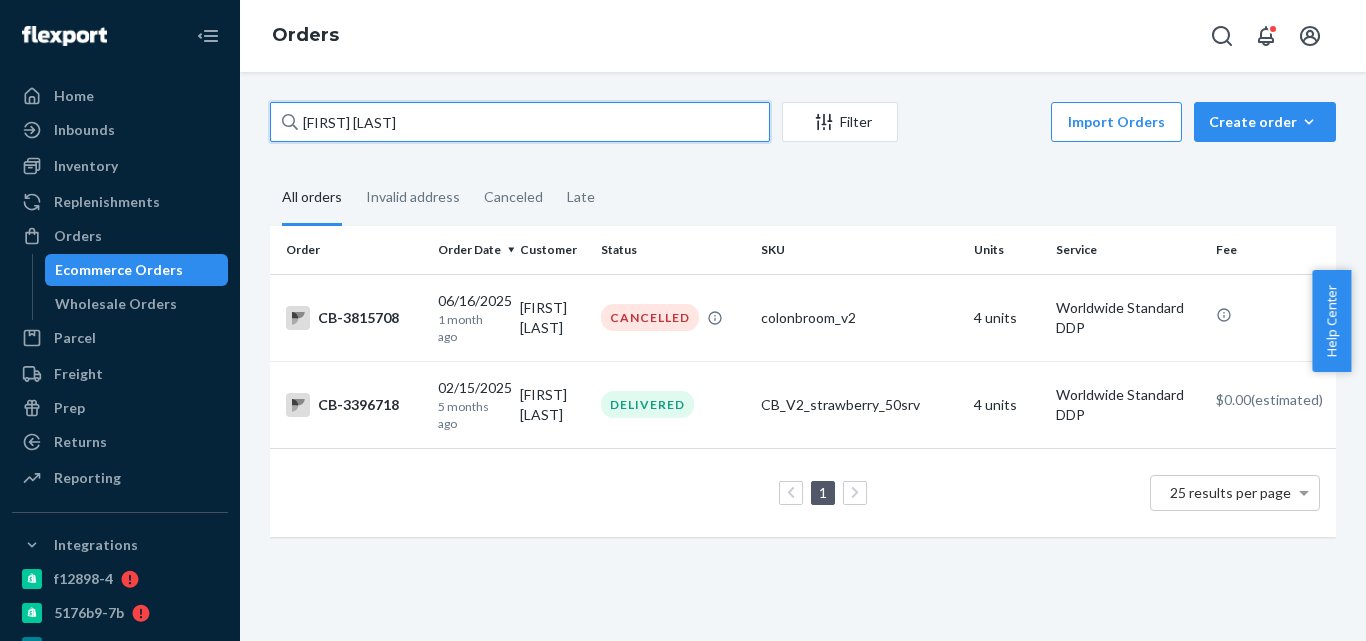 paste on "3875600" 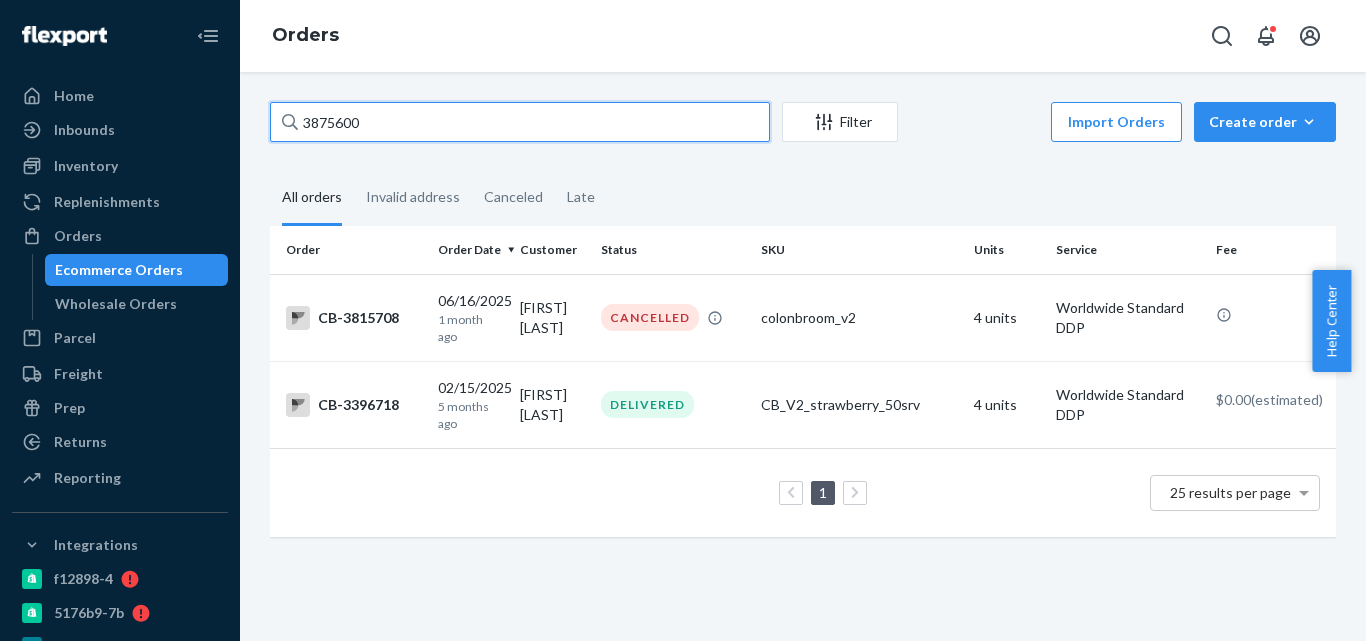 type on "3875600" 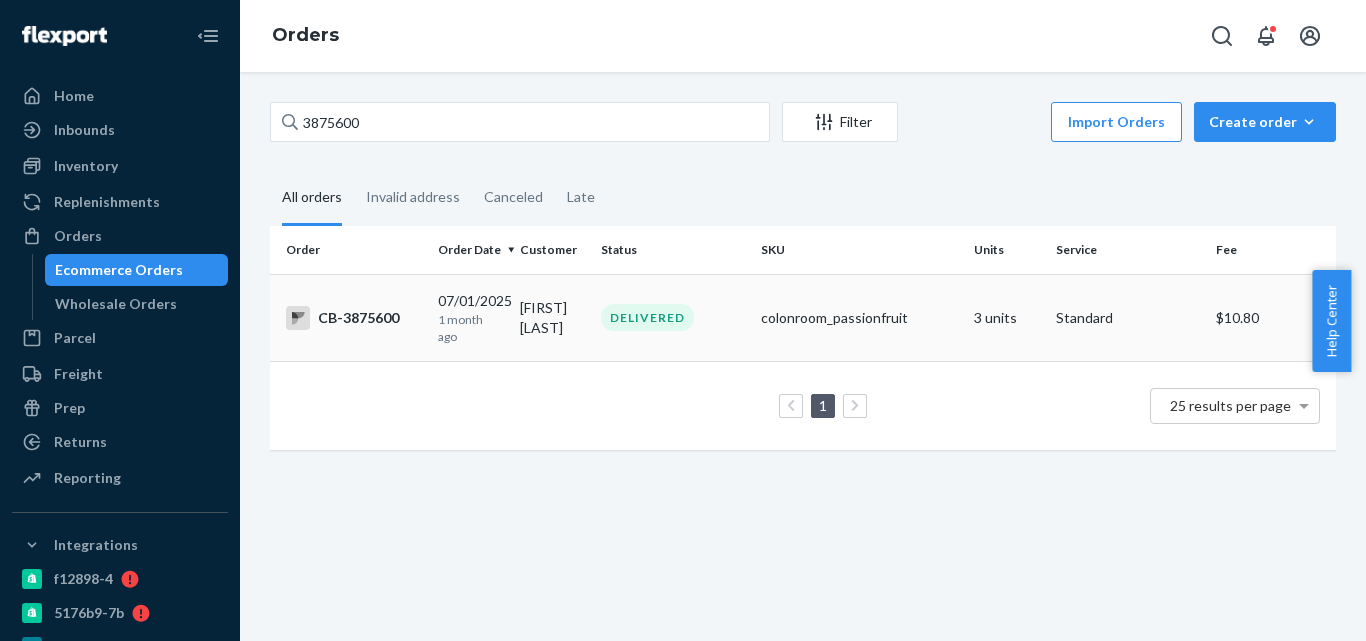 click on "[MONTH]/[DAY]/[YEAR] [NUMBER] month ago" at bounding box center [471, 318] 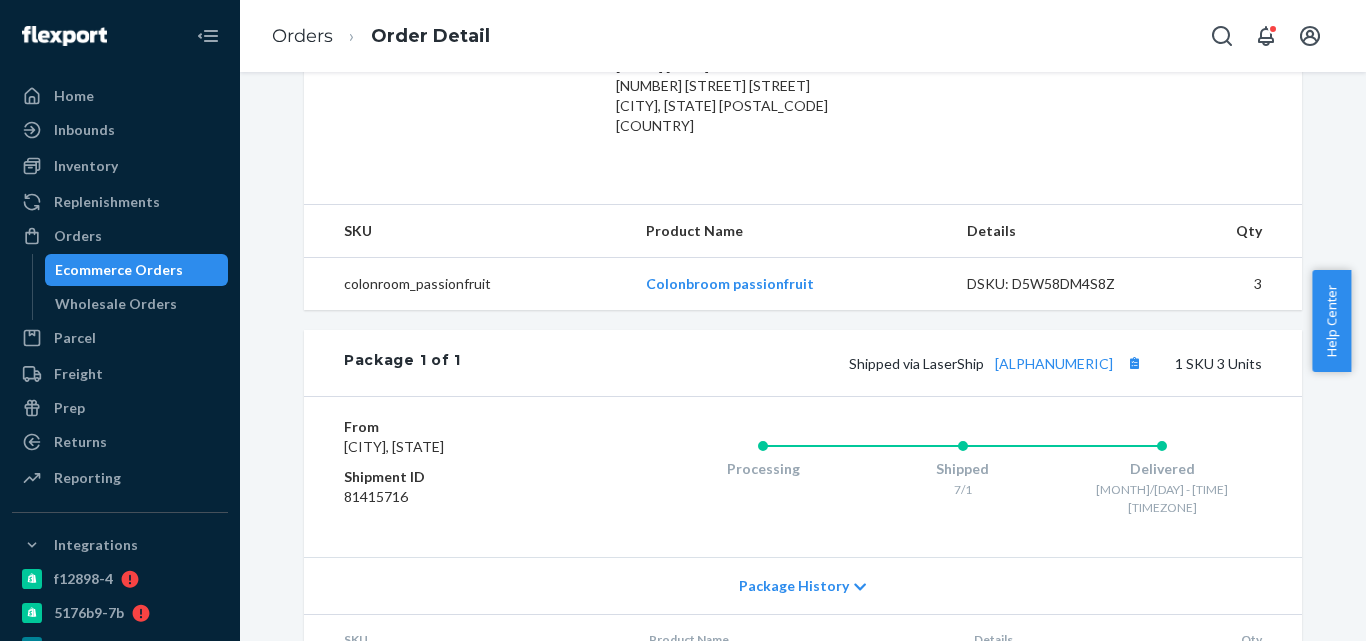 scroll, scrollTop: 600, scrollLeft: 0, axis: vertical 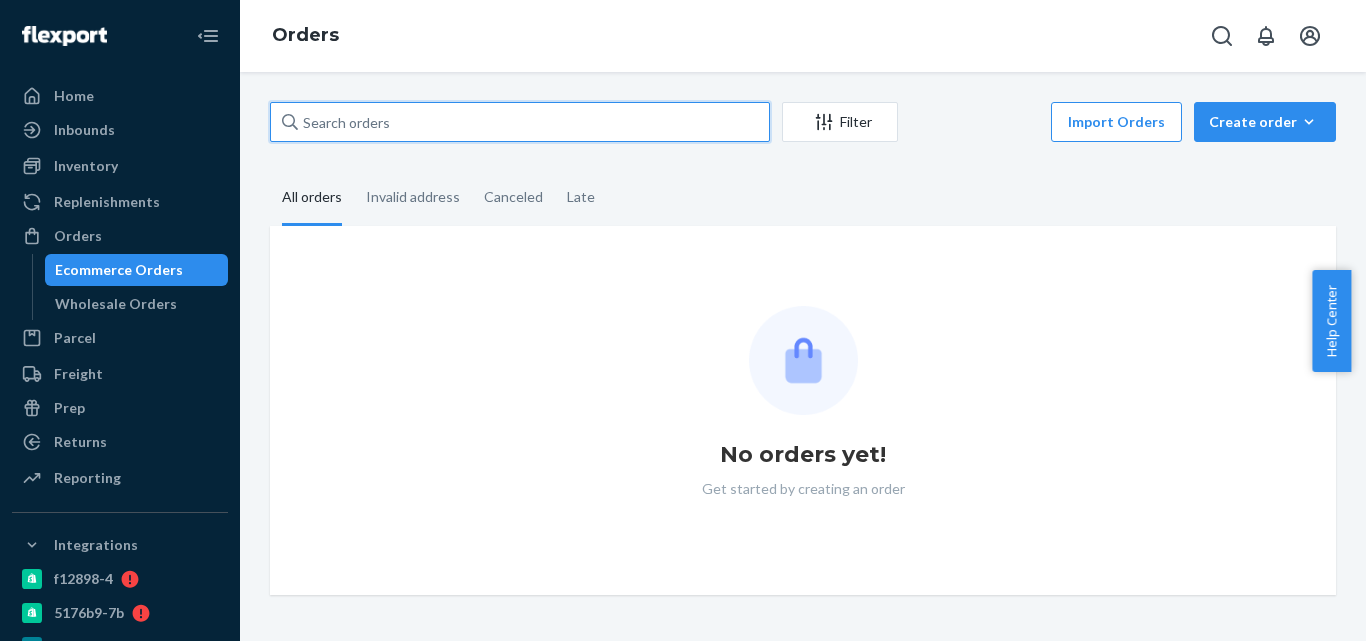 click at bounding box center (520, 122) 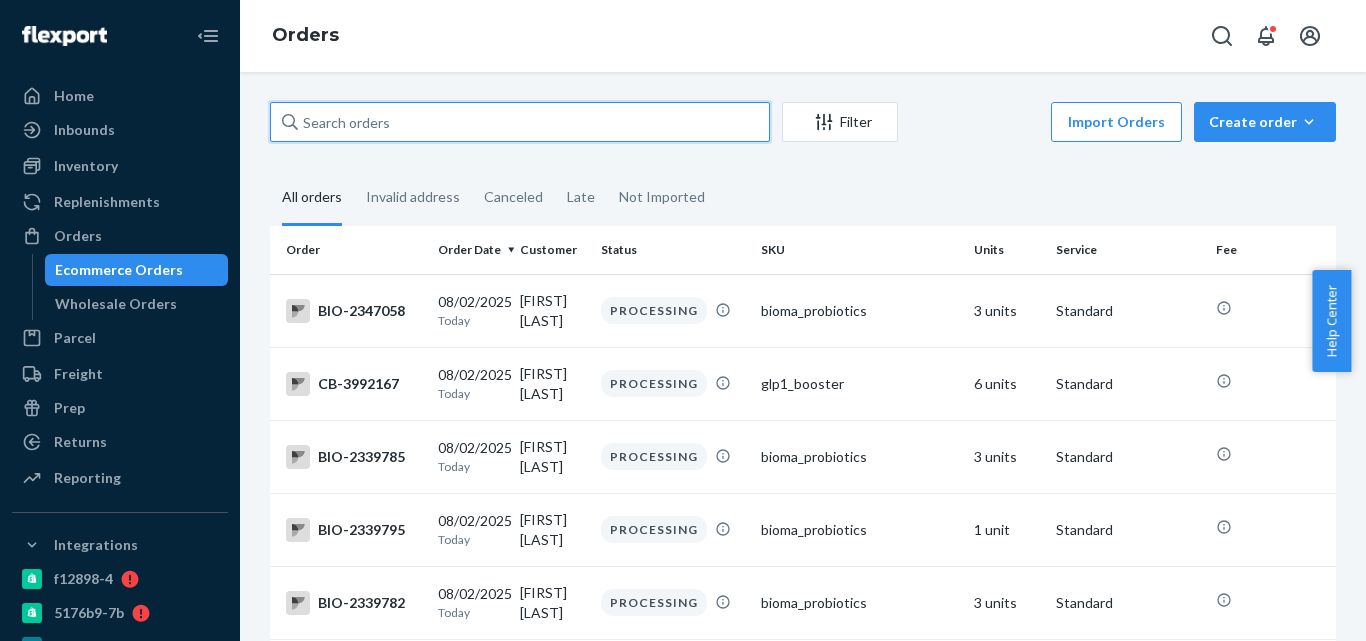 paste on "3875600" 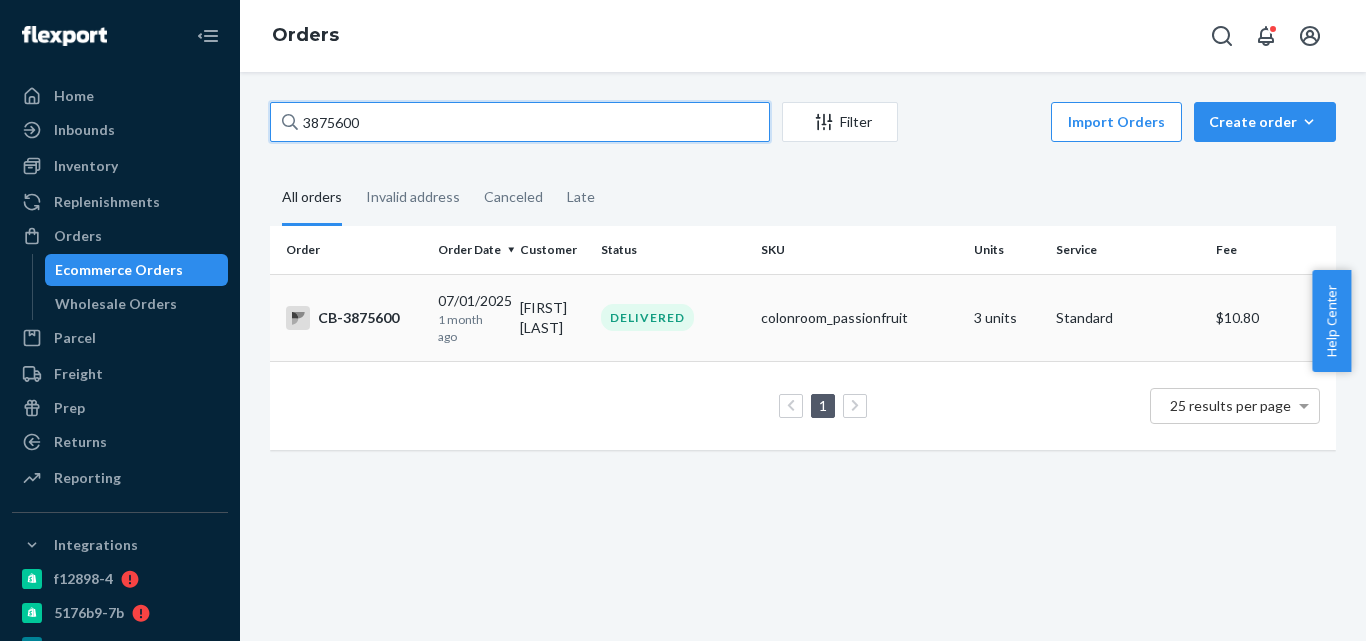 type on "3875600" 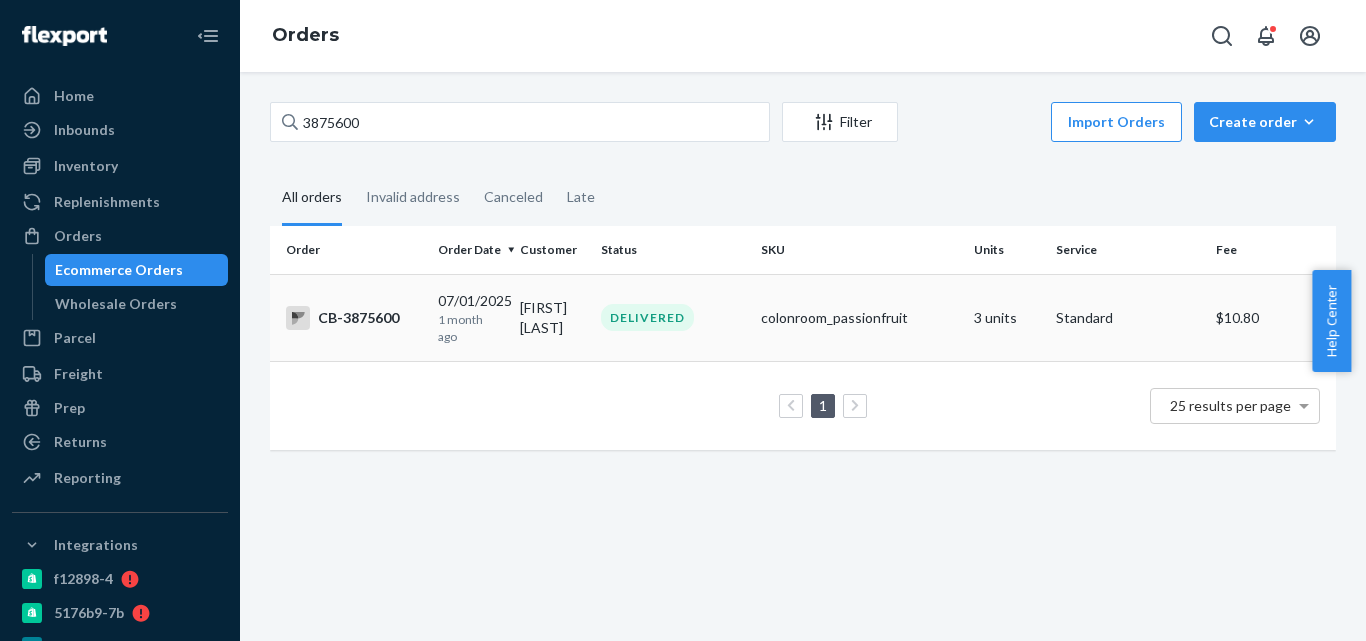 click on "[FIRST] [LAST]" at bounding box center [553, 317] 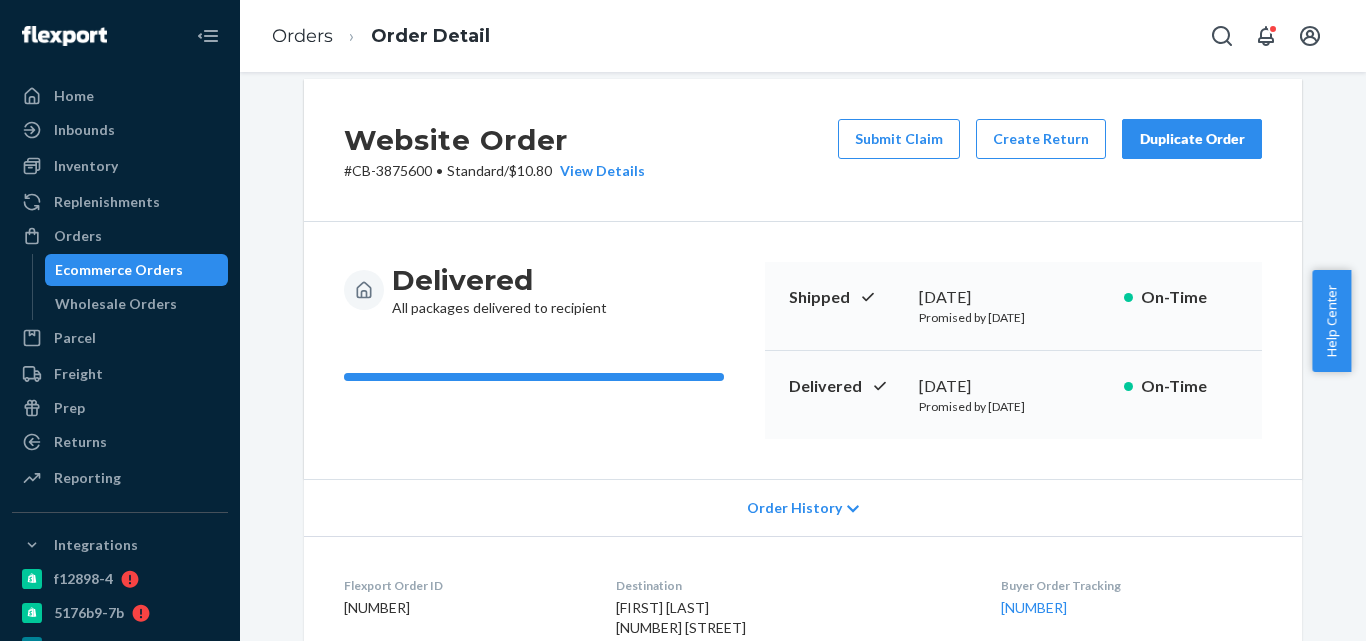 scroll, scrollTop: 0, scrollLeft: 0, axis: both 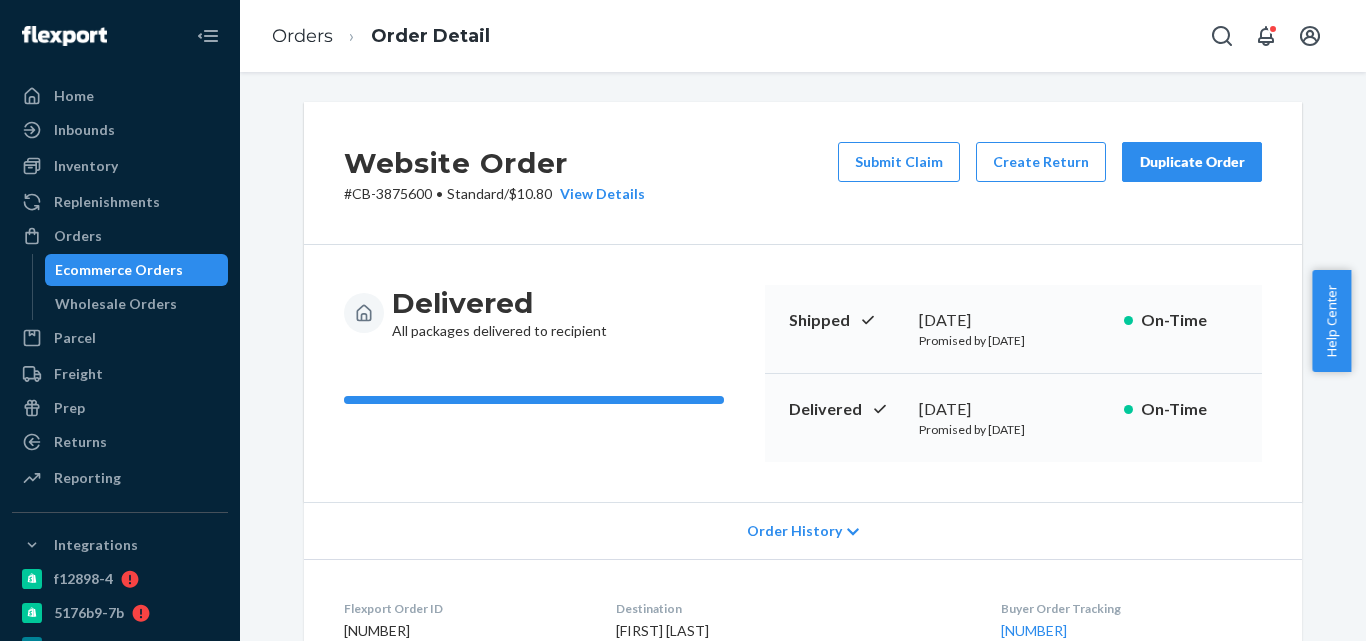 click on "Ecommerce Orders" at bounding box center [119, 270] 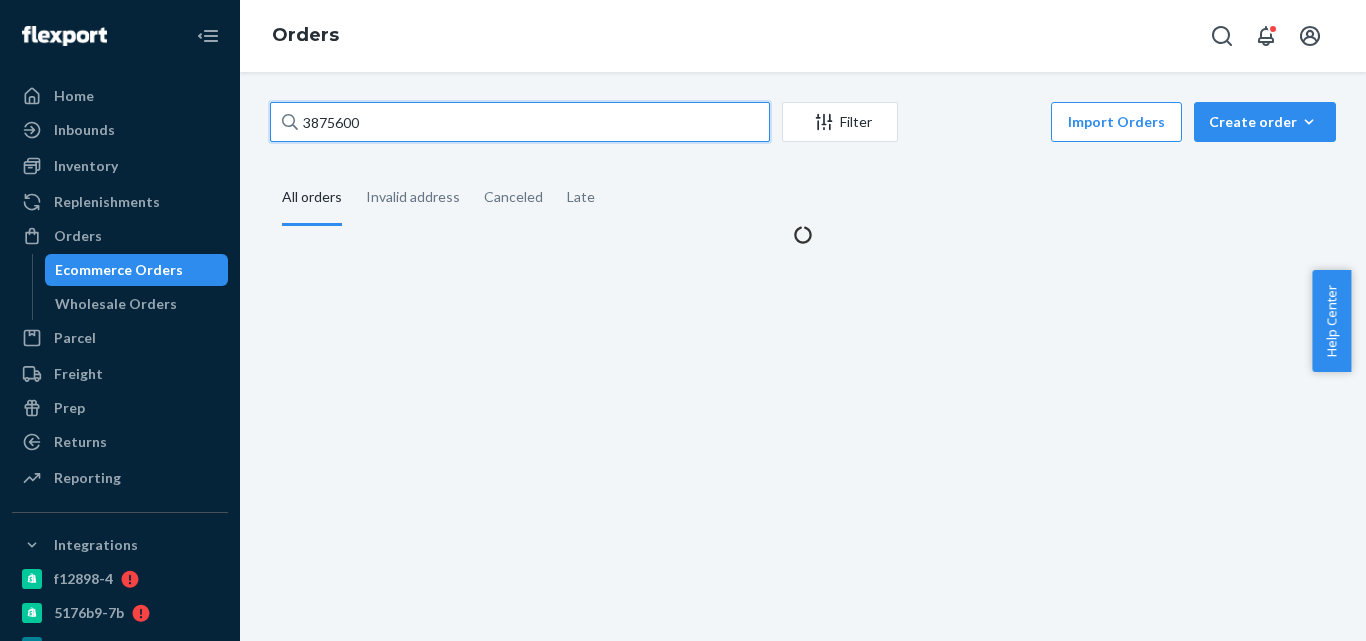 drag, startPoint x: 445, startPoint y: 118, endPoint x: 244, endPoint y: 119, distance: 201.00249 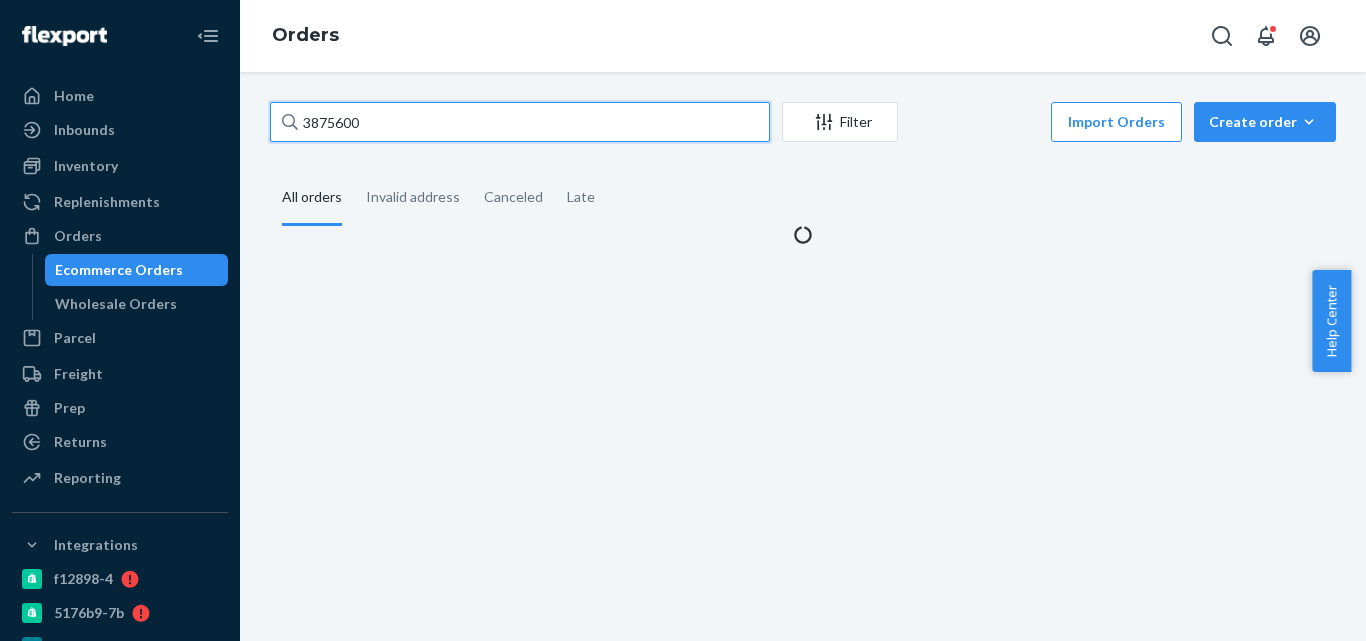 click on "3875600 Filter Import Orders Create order Ecommerce order Removal order All orders Invalid address Canceled Late" at bounding box center (803, 356) 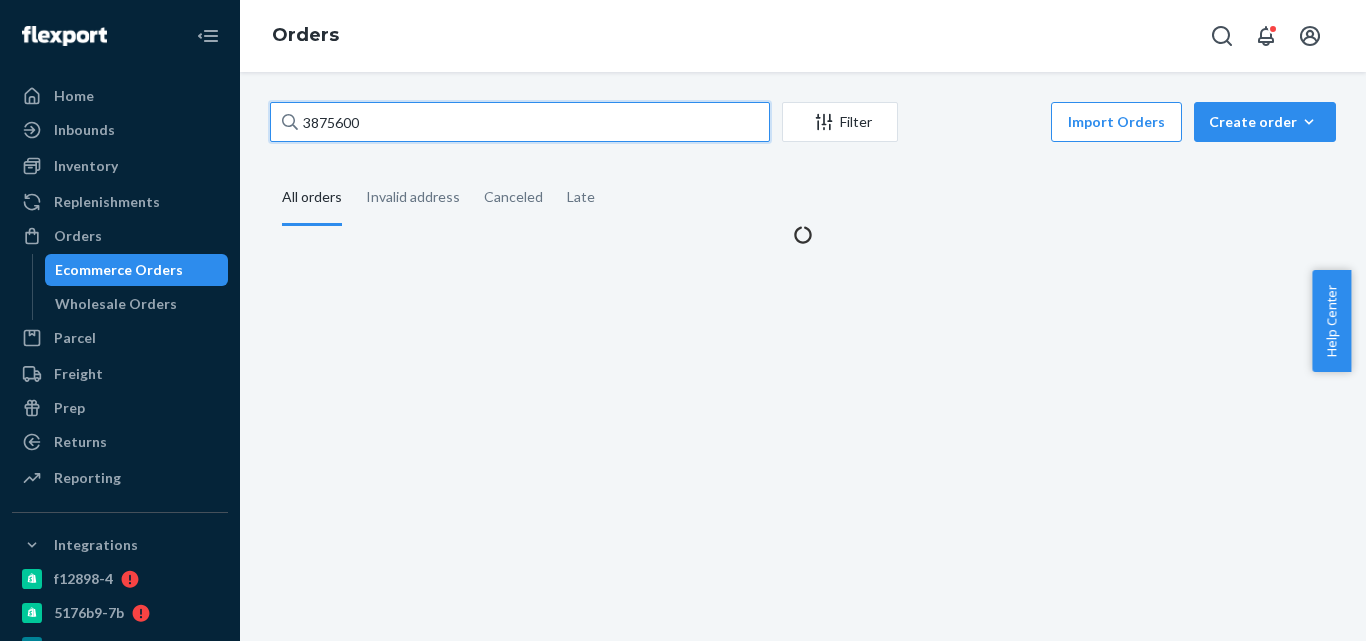 paste on "[FIRST] [LAST]" 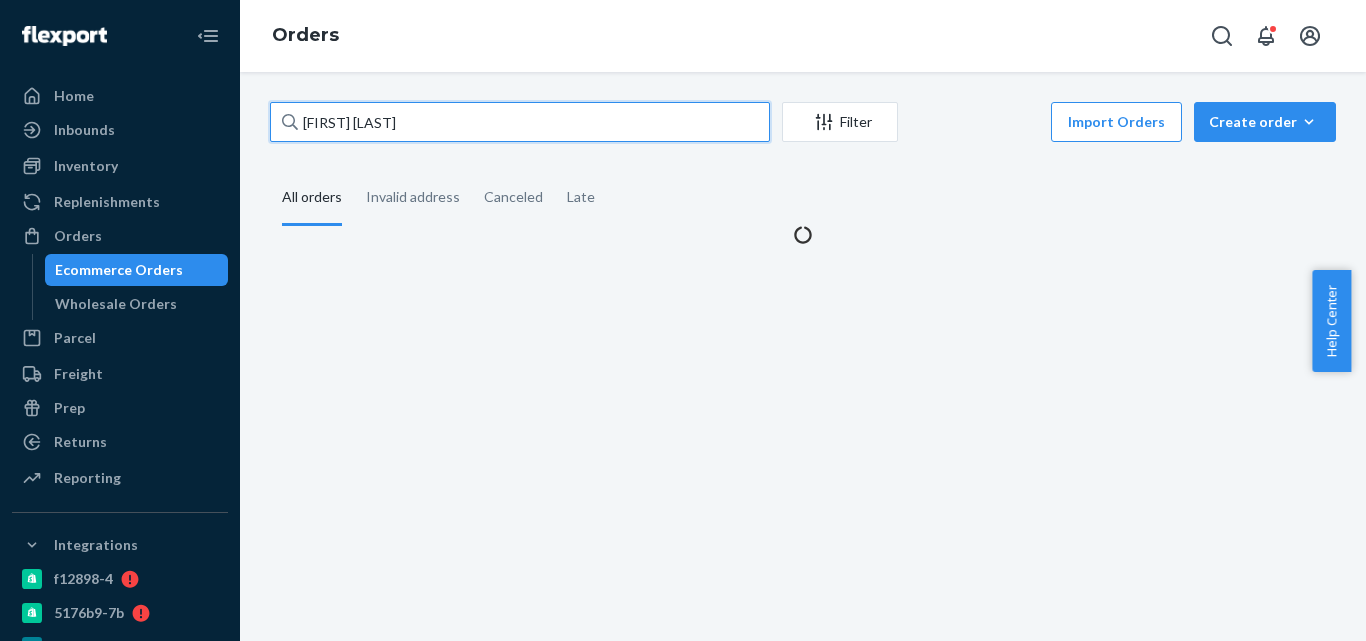 type on "[FIRST] [LAST]" 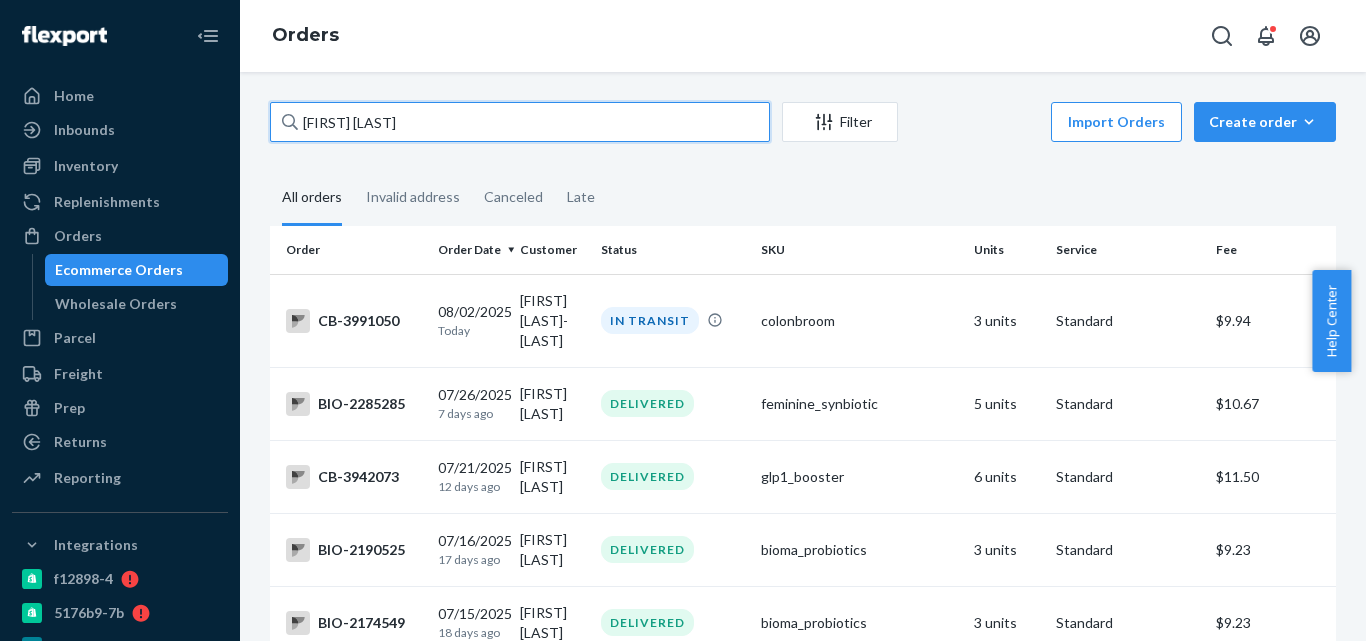 drag, startPoint x: 348, startPoint y: 105, endPoint x: 223, endPoint y: 100, distance: 125.09996 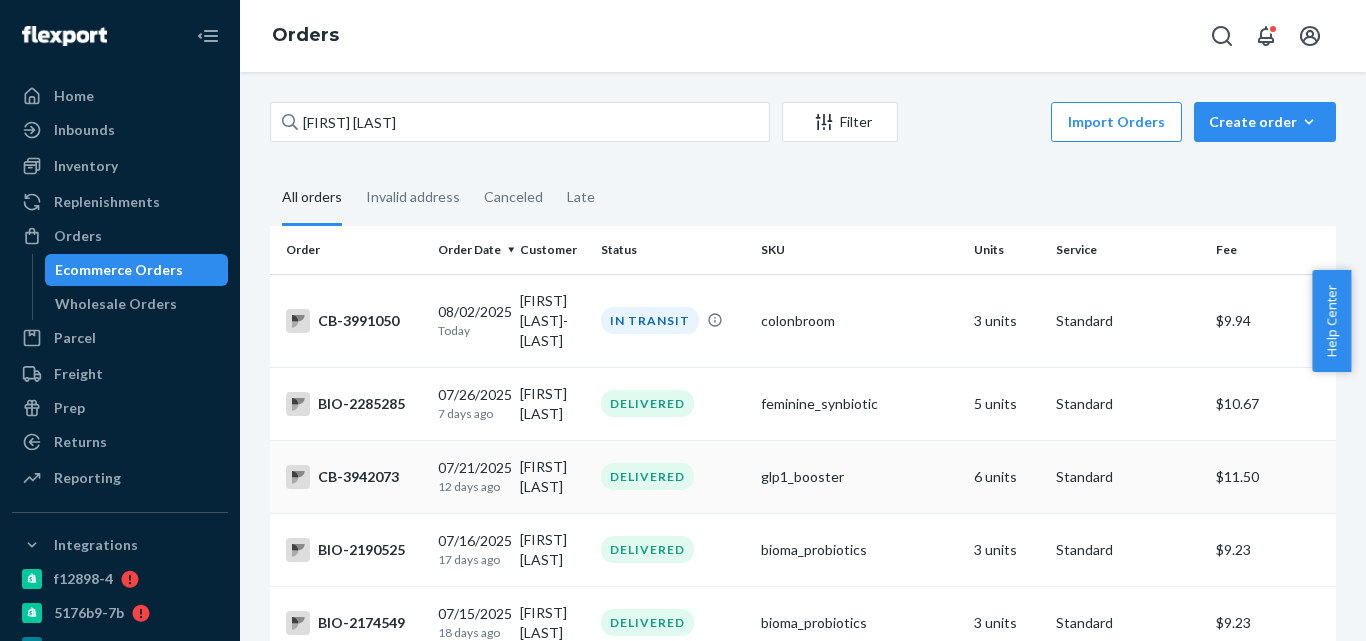click on "07/21/2025 12 days ago" at bounding box center [471, 476] 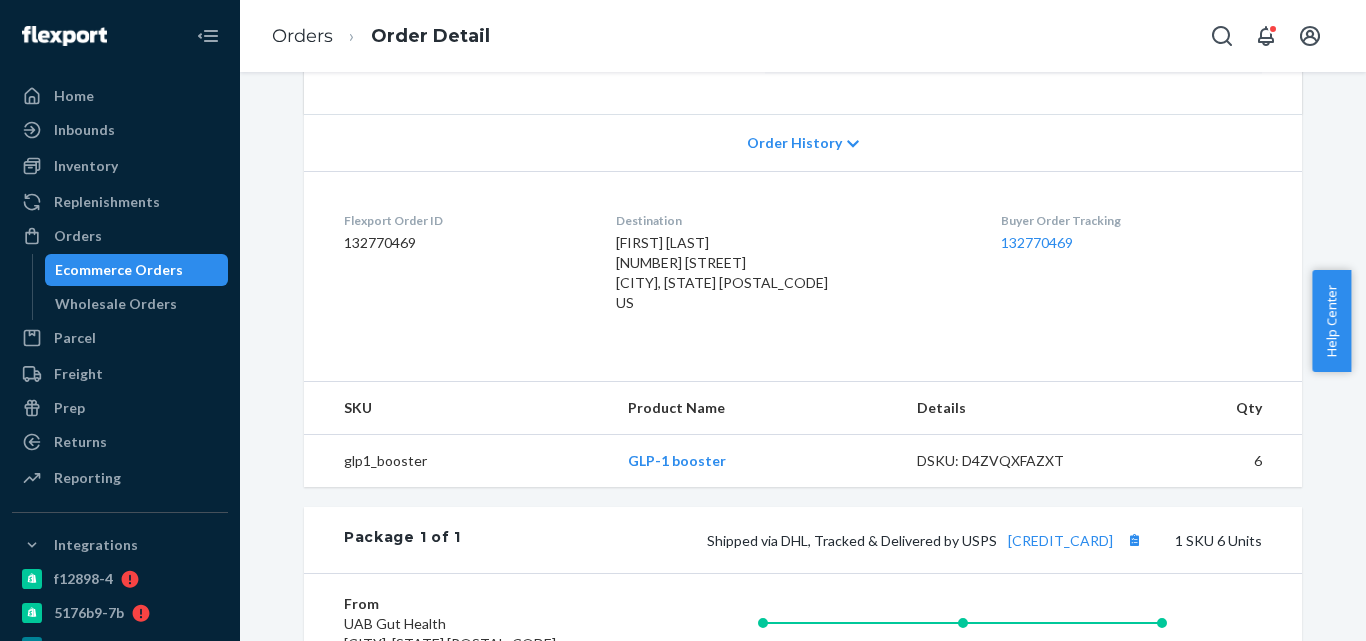 scroll, scrollTop: 500, scrollLeft: 0, axis: vertical 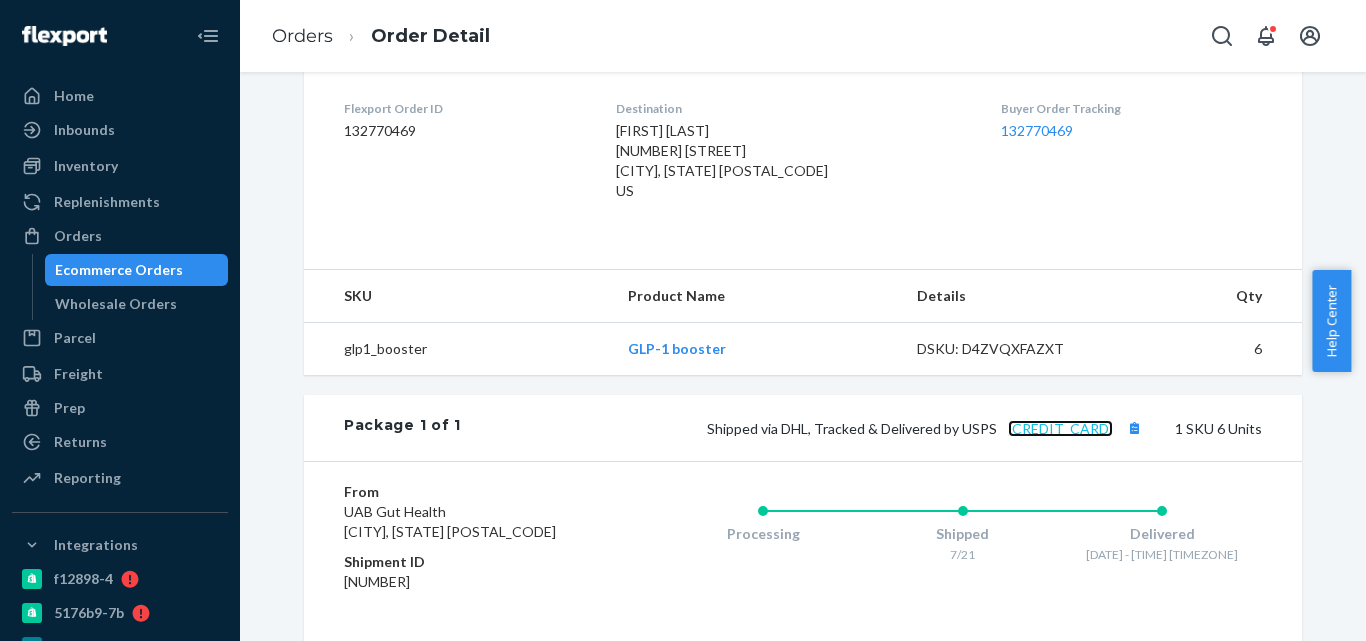click on "9261290339650133966344" at bounding box center (1060, 428) 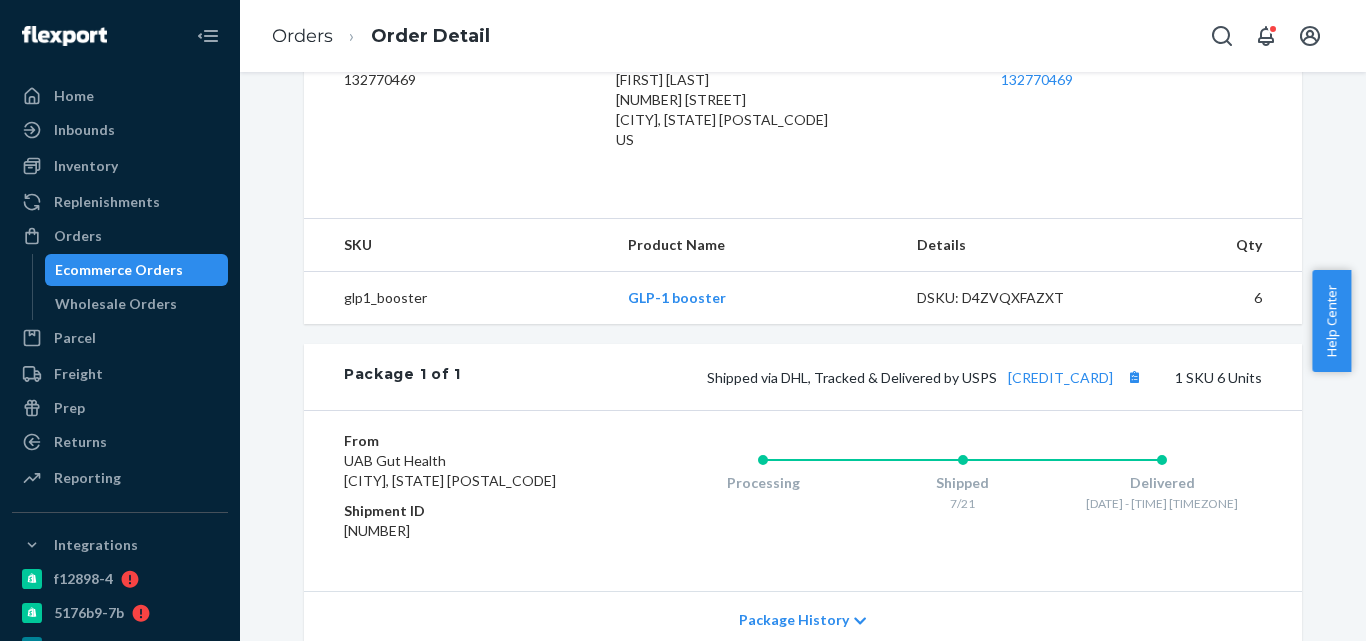scroll, scrollTop: 600, scrollLeft: 0, axis: vertical 